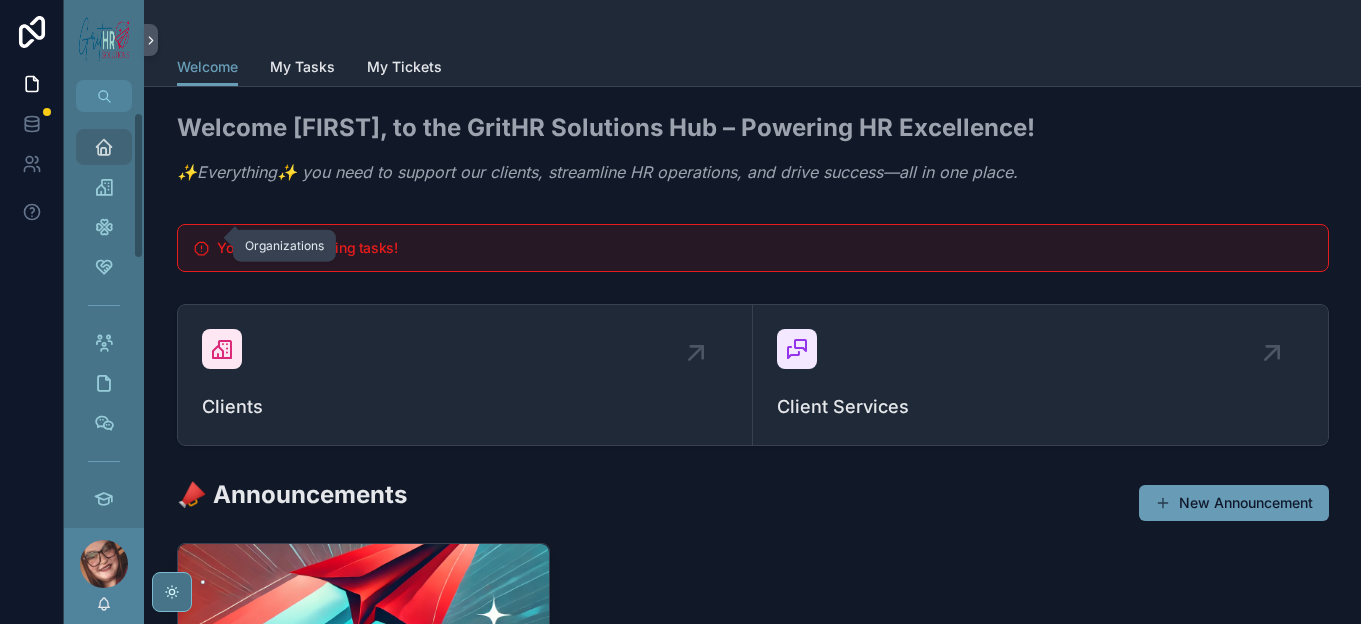 scroll, scrollTop: 0, scrollLeft: 0, axis: both 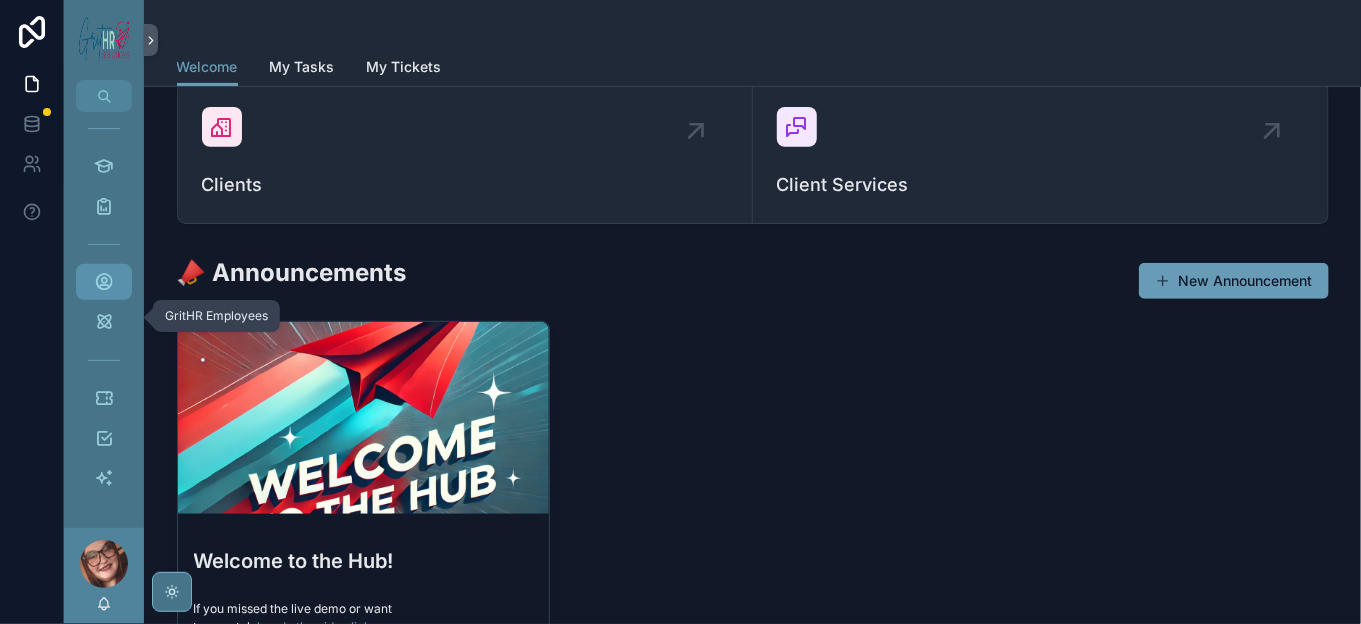 click at bounding box center [104, 282] 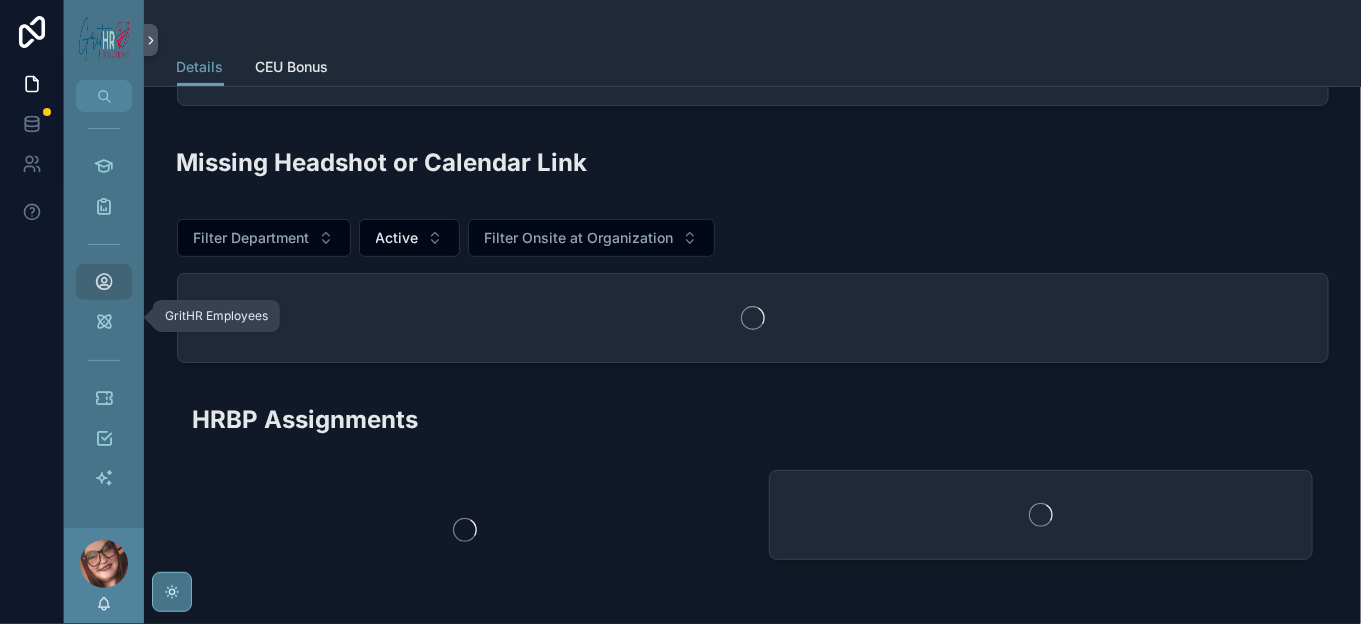 scroll, scrollTop: 0, scrollLeft: 0, axis: both 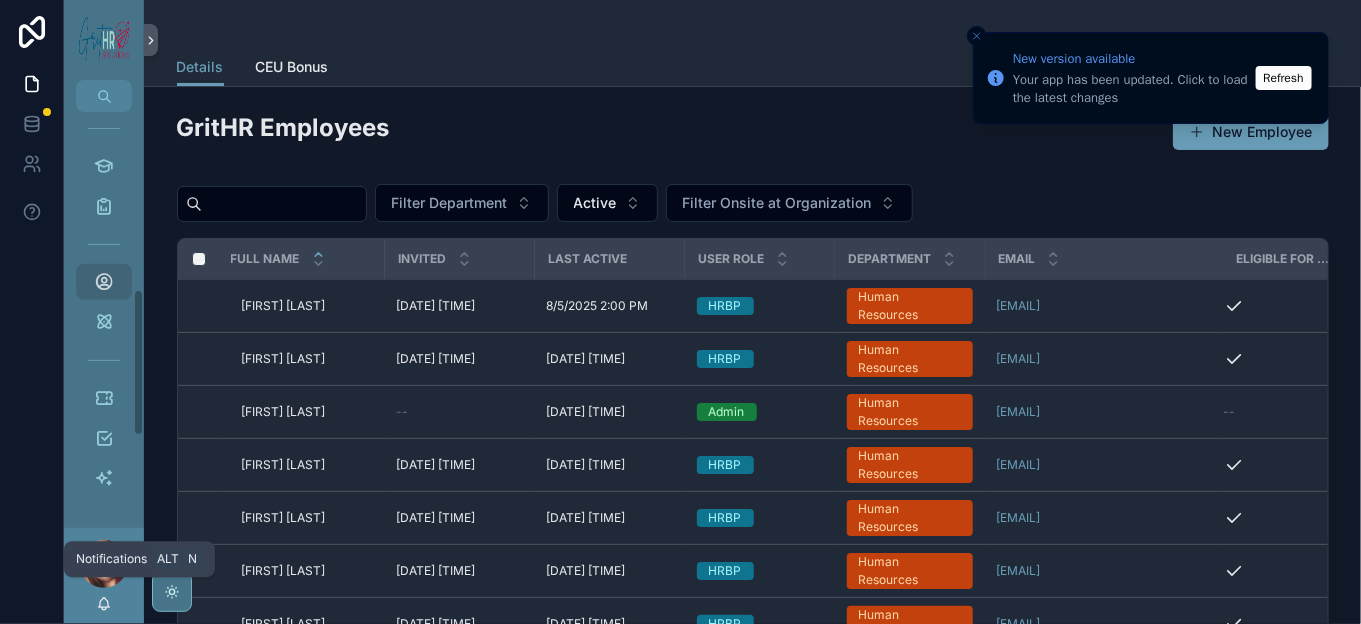 click 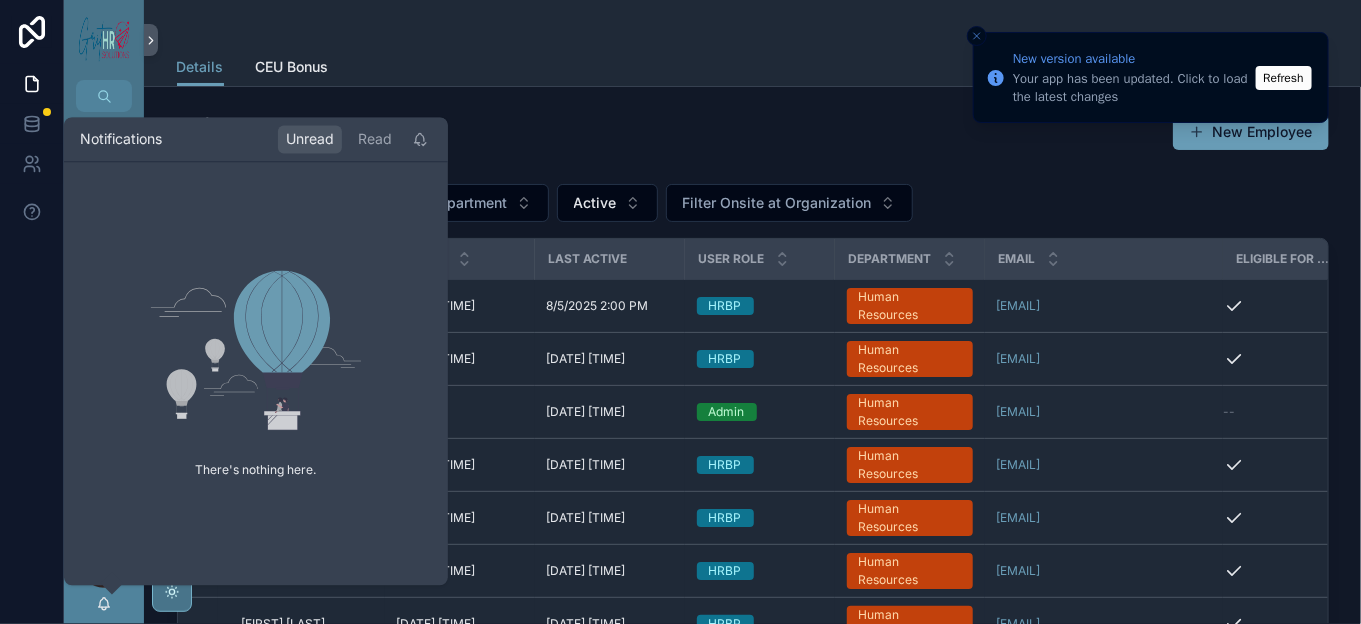 click on "Refresh" at bounding box center (1284, 78) 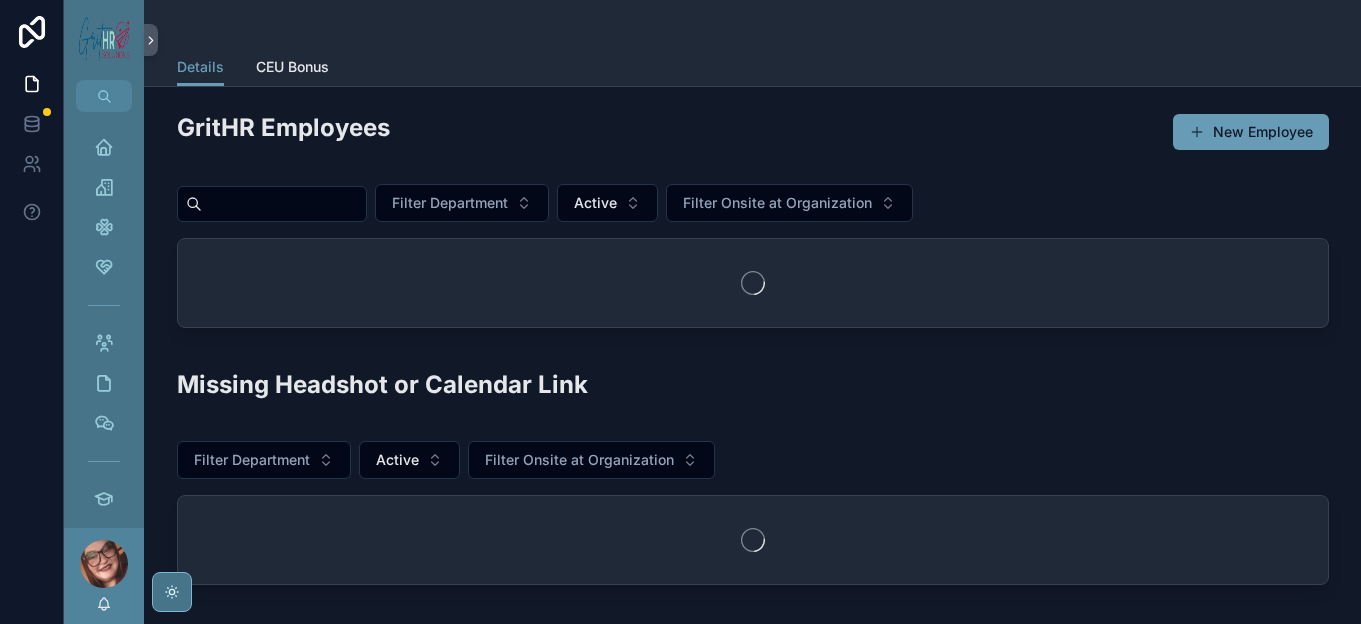 scroll, scrollTop: 0, scrollLeft: 0, axis: both 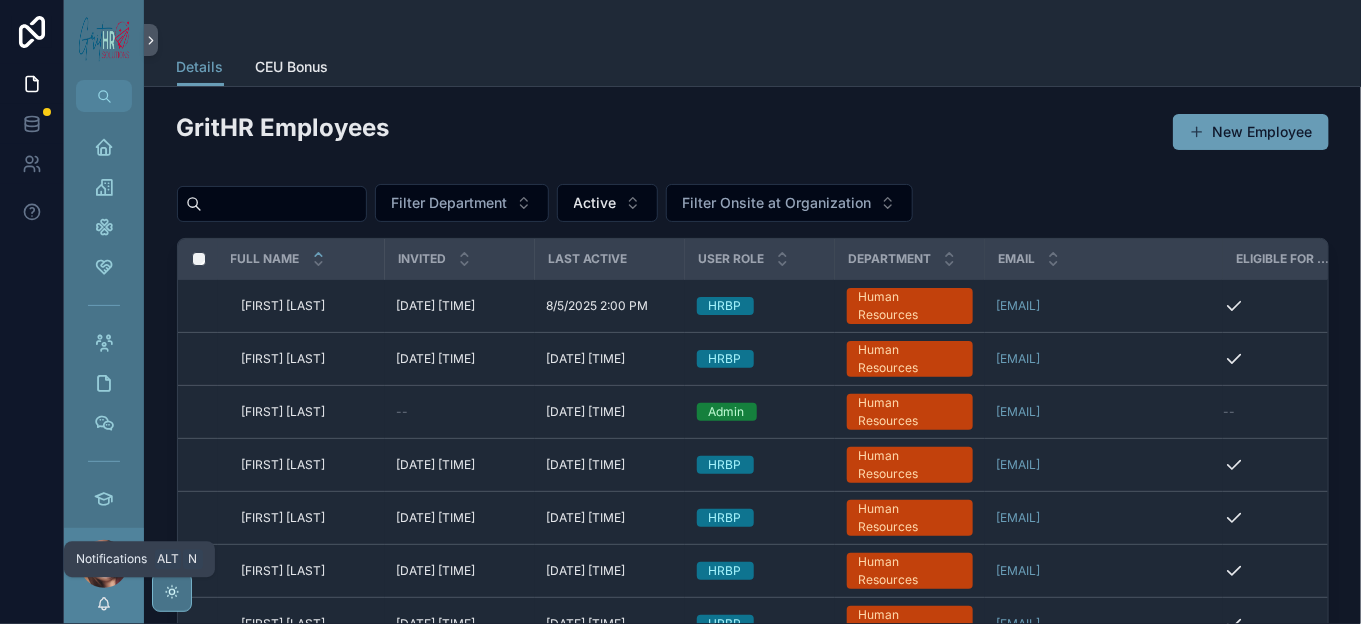 click 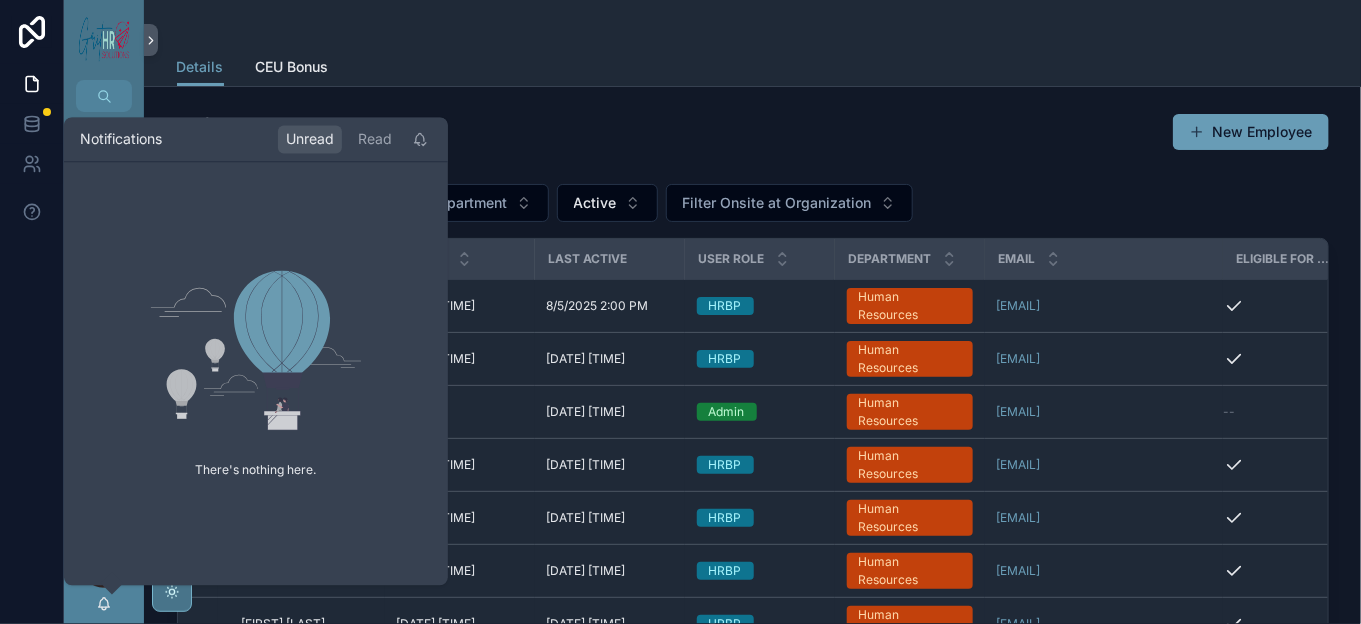 click on "GritHR Employees New Employee Filter Department Active Filter Onsite at Organization Full Name Invited Last active User Role Department Email Eligible for Quarterly Bonus? Aaron Lynn Aaron Lynn 4/3/2025 3:30 PM 4/3/2025 3:30 PM 8/5/2025 2:00 PM 8/5/2025 2:00 PM HRBP Human Resources aaron@grithrsolutions.com Deactivate User Amy Borth Amy Borth 4/3/2025 3:30 PM 4/3/2025 3:30 PM 4/21/2025 3:47 PM 4/21/2025 3:47 PM HRBP Human Resources amy@grithrsolutions.com Deactivate User Christina Whitehead Christina Whitehead -- 8/6/2025 9:04 AM 8/6/2025 9:04 AM Admin Human Resources christina@grithrsolutions.com -- Deactivate User Erika Lane Erika Lane 6/27/2025 10:56 AM 6/27/2025 10:56 AM 8/5/2025 11:09 PM 8/5/2025 11:09 PM HRBP Human Resources erika@grithrsolutions.com Deactivate User Hillary McNeal Hillary McNeal 6/27/2025 10:56 AM 6/27/2025 10:56 AM 7/31/2025 5:05 PM 7/31/2025 5:05 PM HRBP Human Resources hillary@grithrsolutions.com Deactivate User Jamie Gordon Phillips Jamie Gordon Phillips 4/3/2025 3:30 PM HRBP HRBP 6" at bounding box center (752, 918) 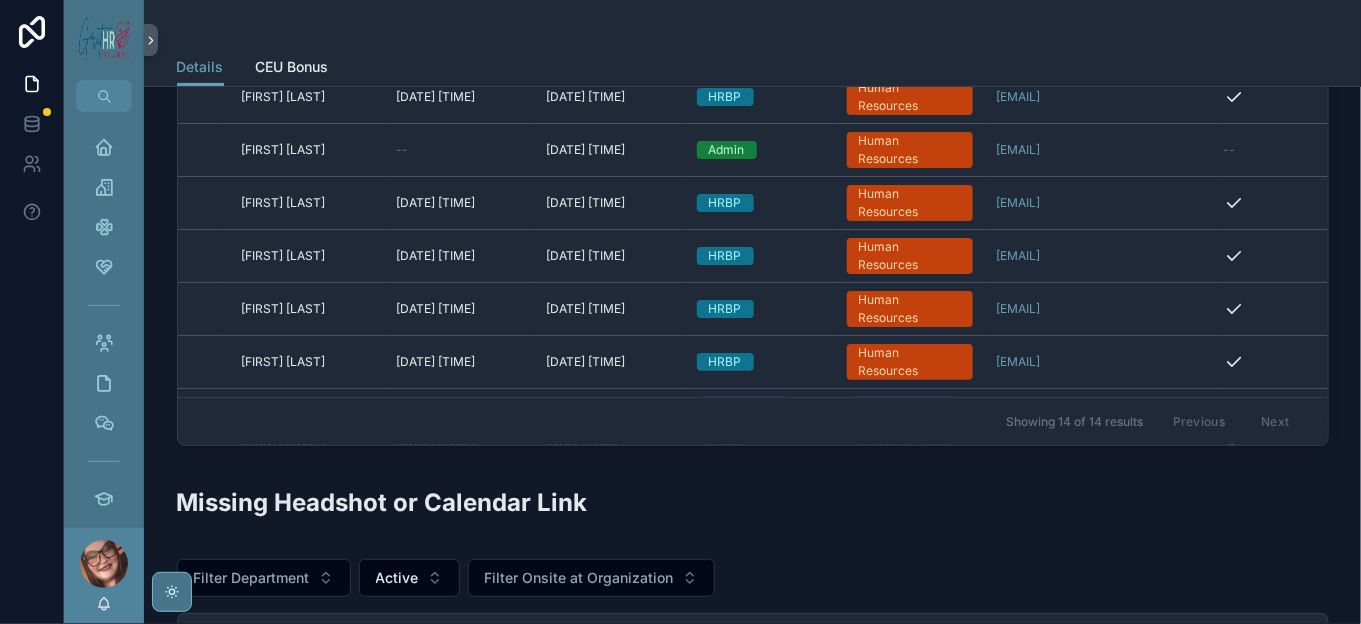 scroll, scrollTop: 333, scrollLeft: 0, axis: vertical 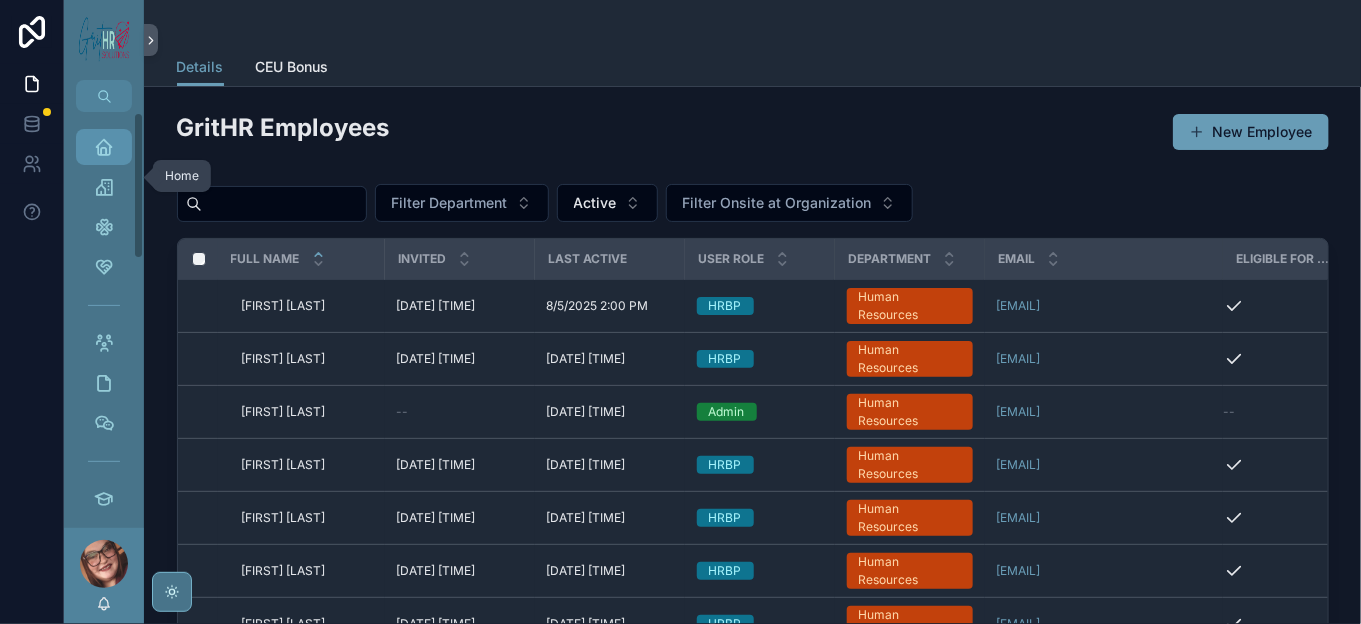click at bounding box center [104, 147] 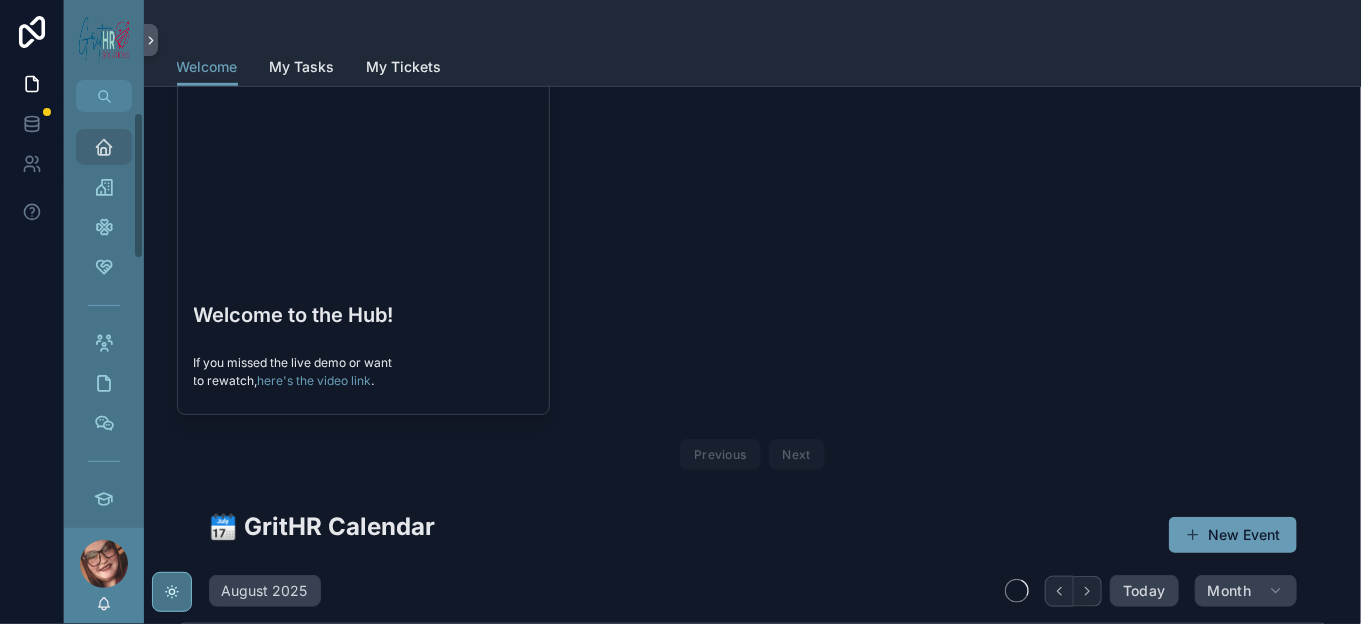 scroll, scrollTop: 380, scrollLeft: 0, axis: vertical 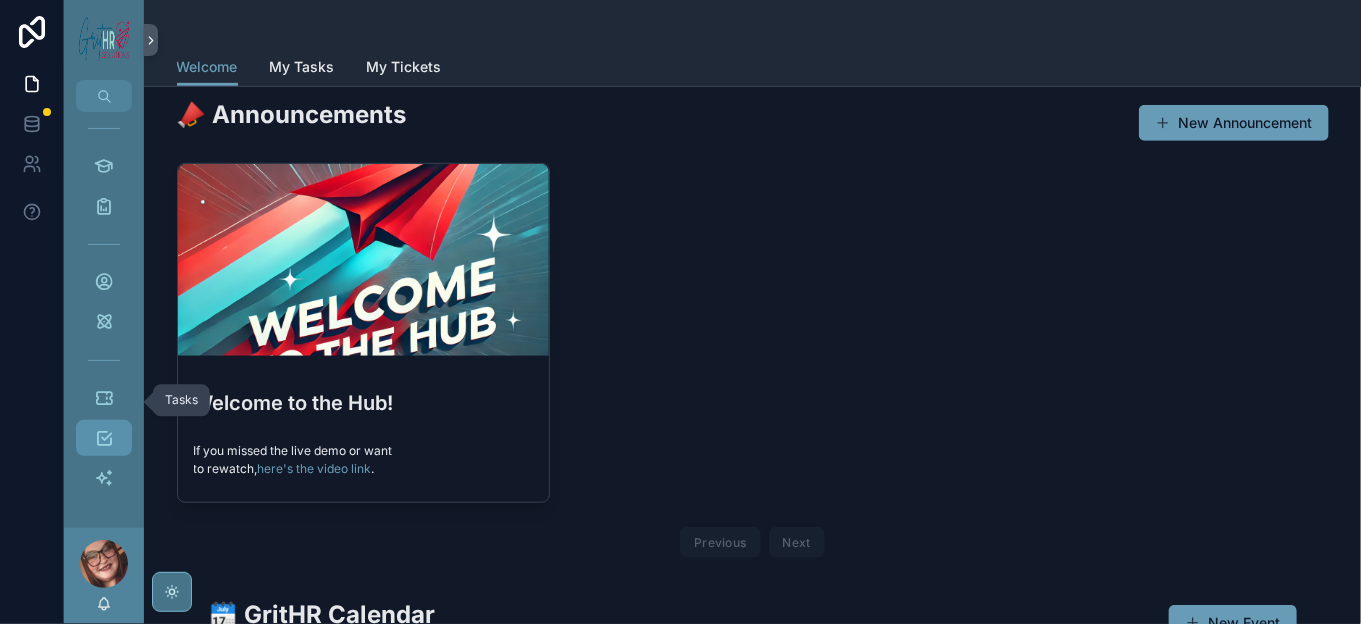 click on "Tasks" at bounding box center (104, 438) 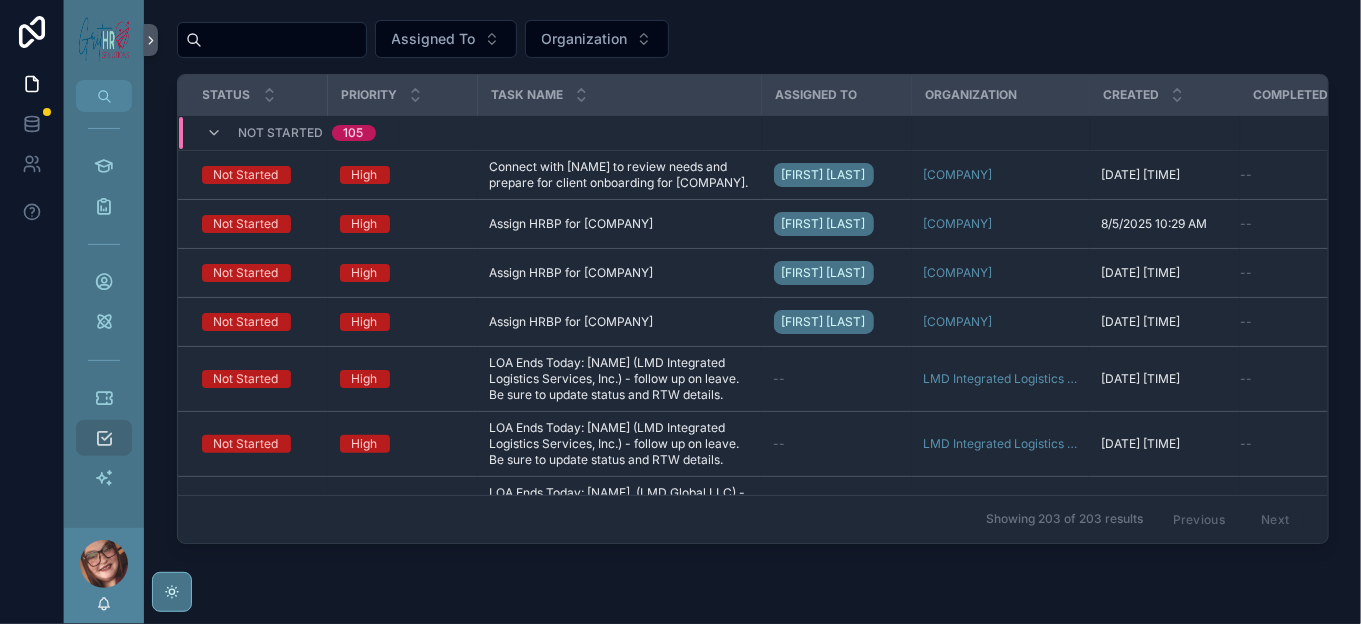 scroll, scrollTop: 111, scrollLeft: 0, axis: vertical 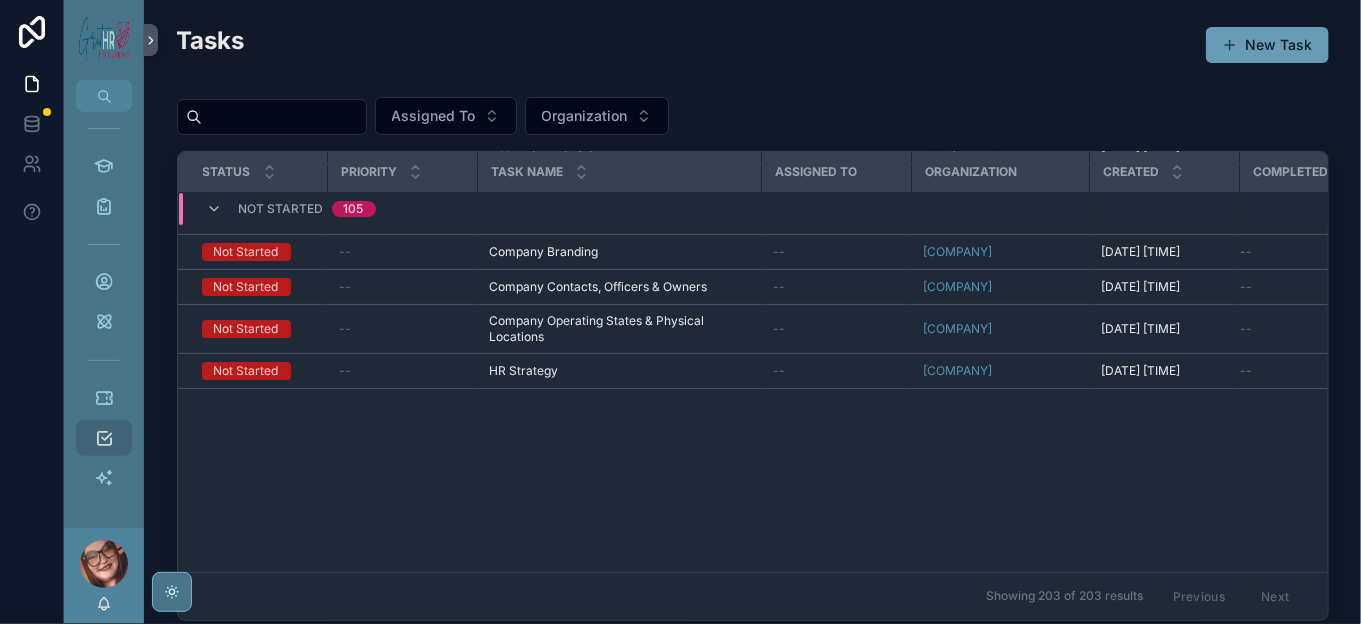 click at bounding box center (284, 117) 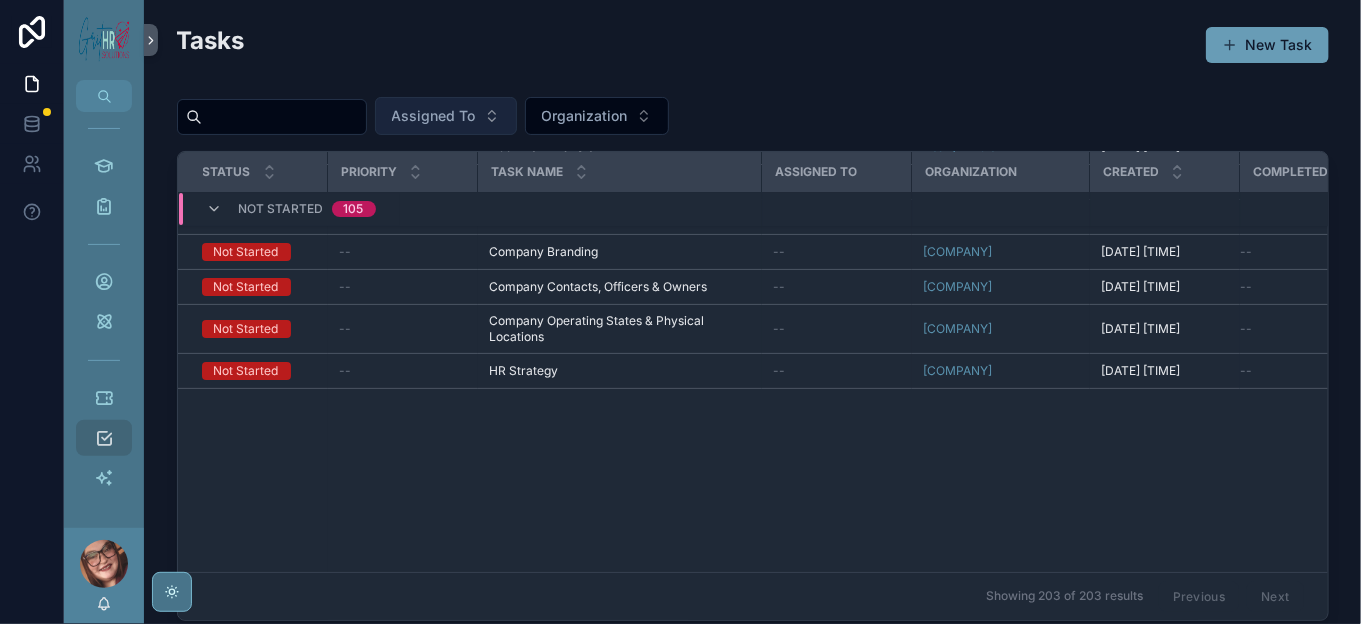 click on "Assigned To" at bounding box center (434, 116) 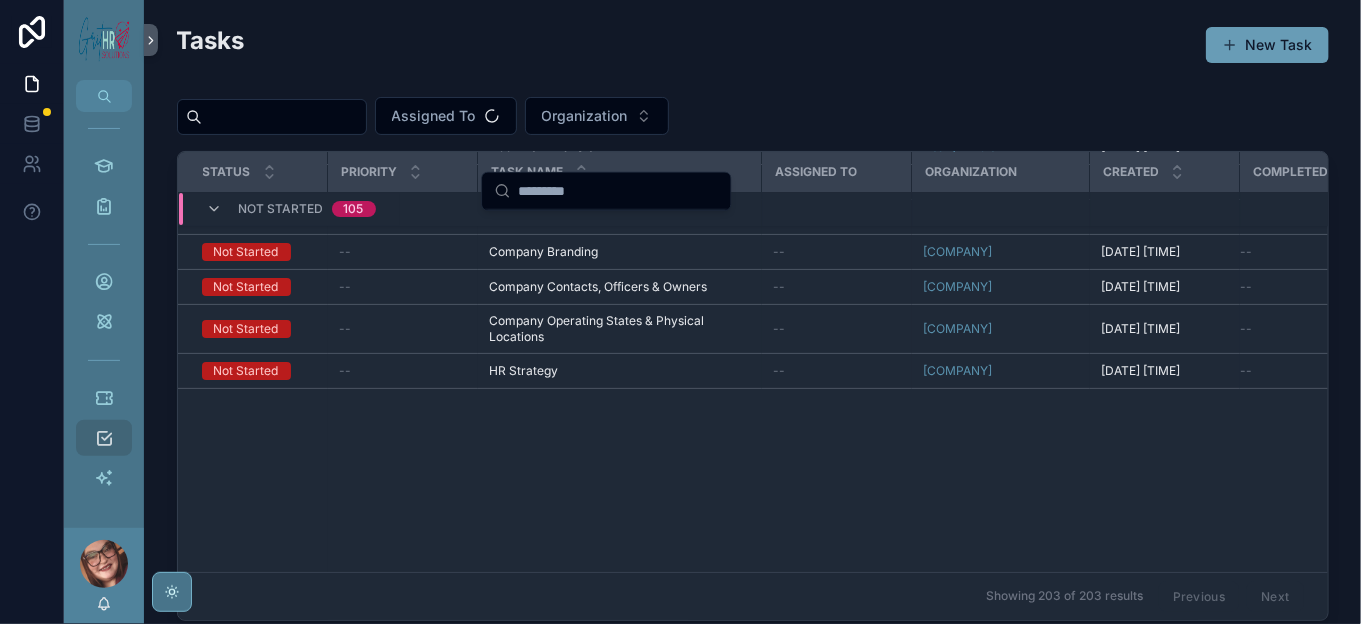 click at bounding box center [618, 191] 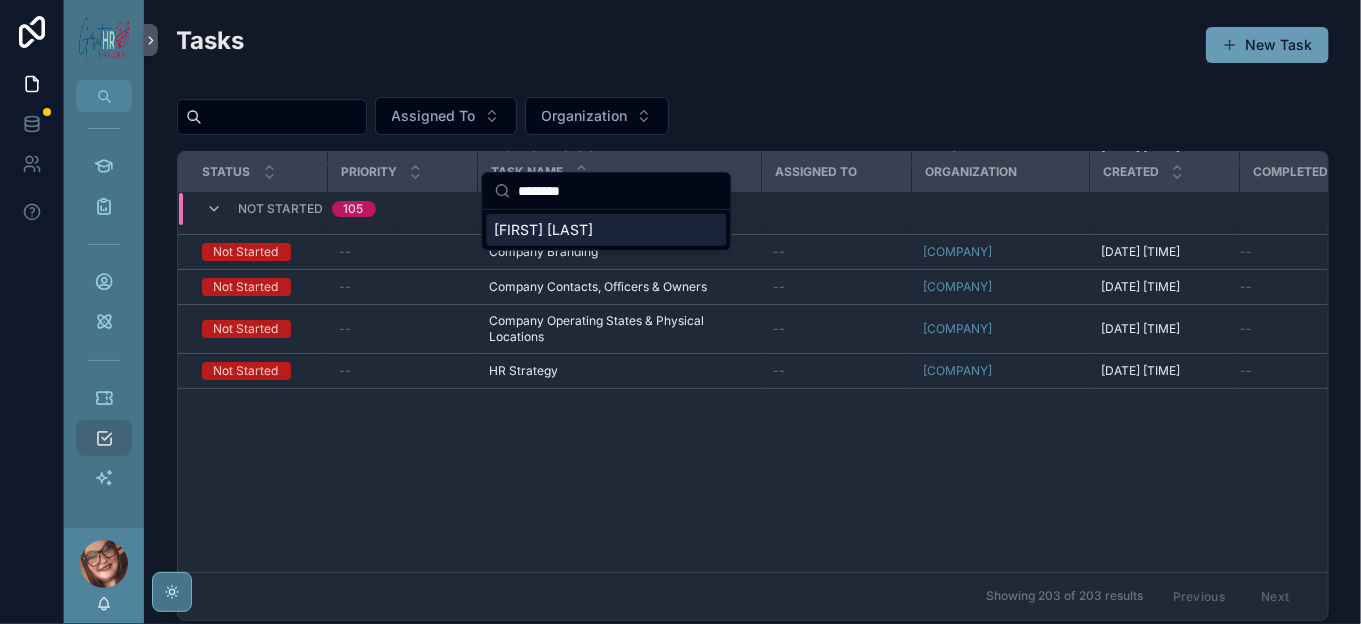 type on "********" 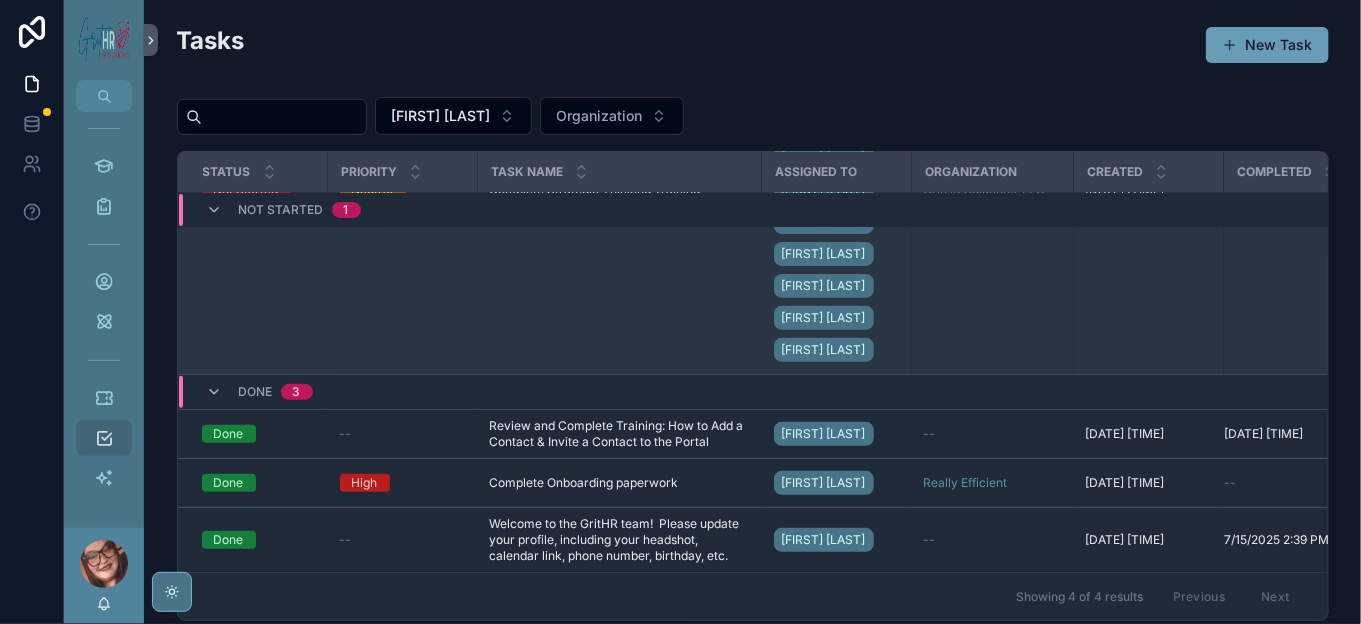scroll, scrollTop: 630, scrollLeft: 0, axis: vertical 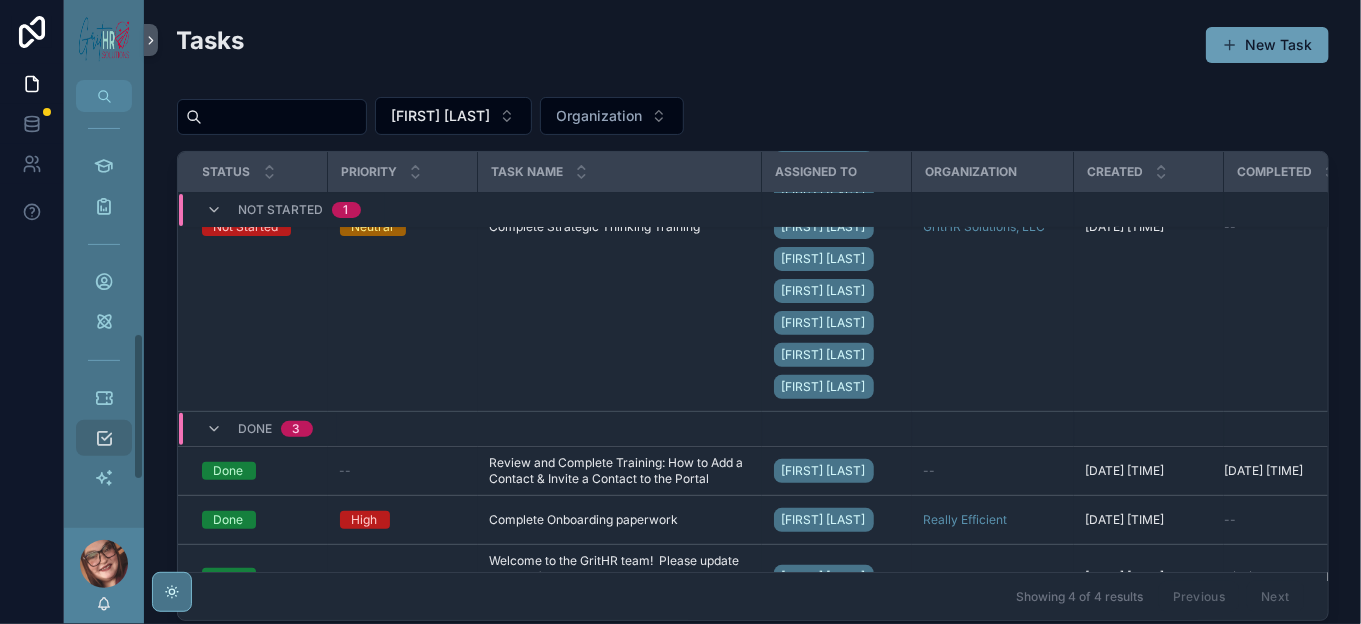click at bounding box center (104, 564) 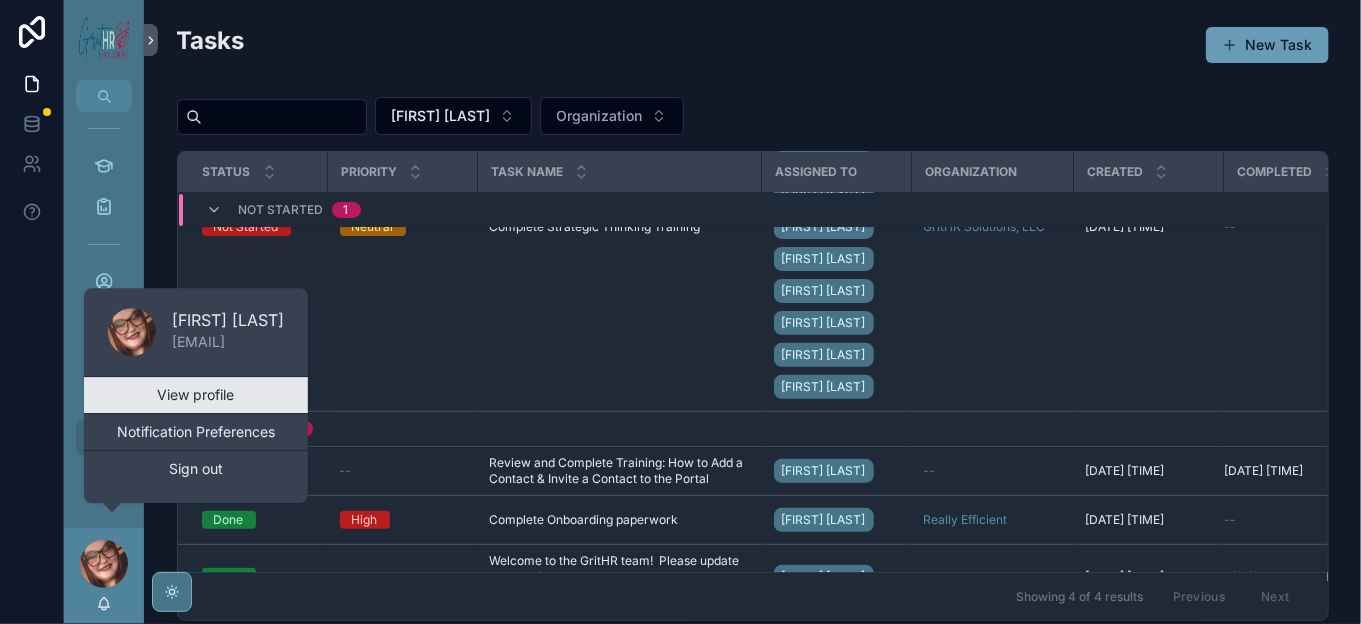click on "View profile" at bounding box center (196, 395) 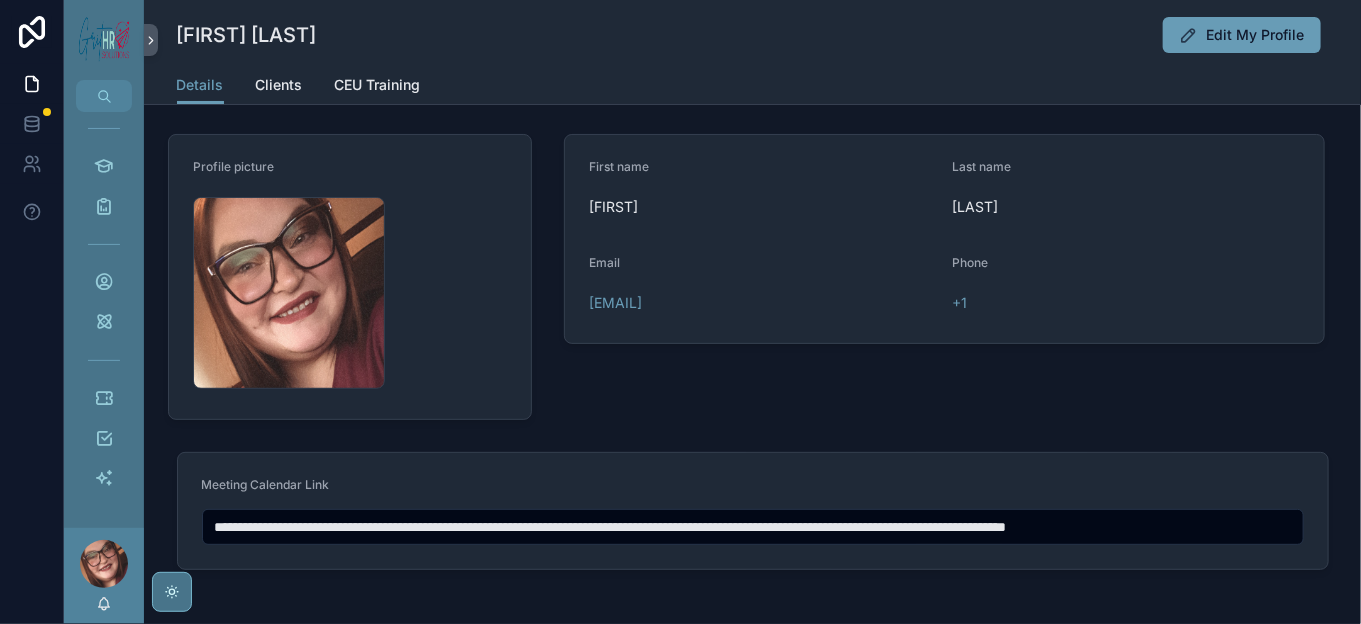 scroll, scrollTop: 0, scrollLeft: 0, axis: both 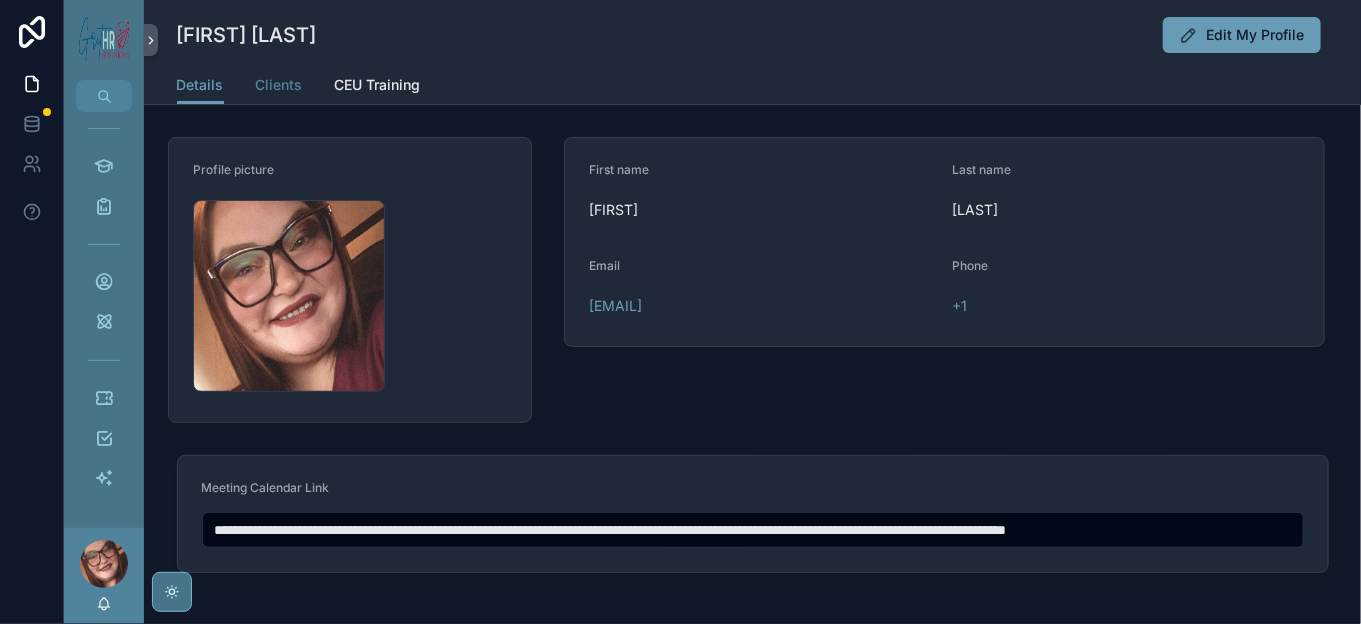 click on "Clients" at bounding box center (279, 85) 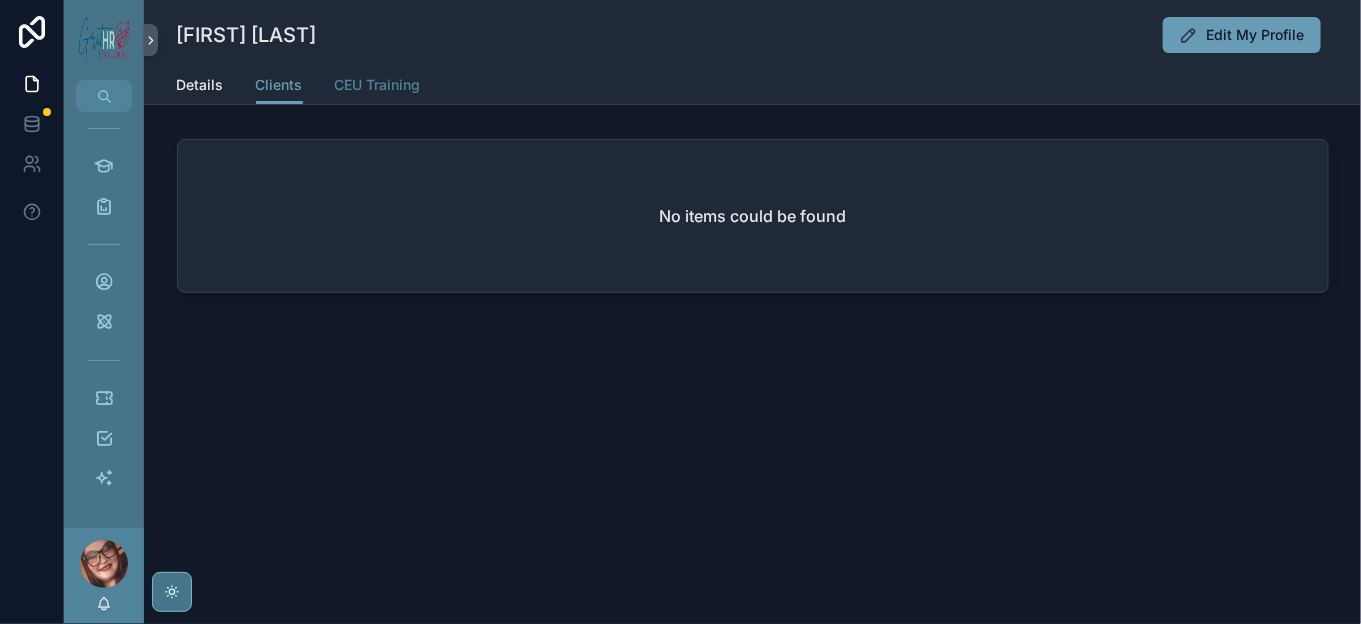 click on "CEU Training" at bounding box center (378, 85) 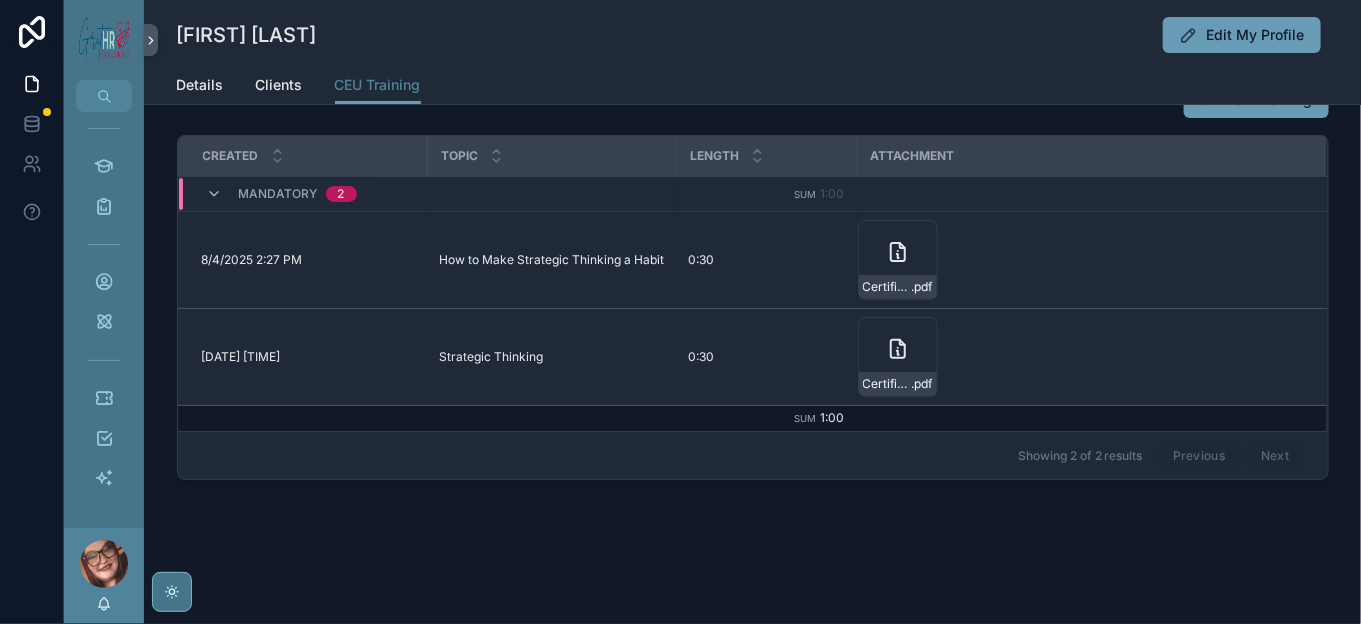 scroll, scrollTop: 0, scrollLeft: 0, axis: both 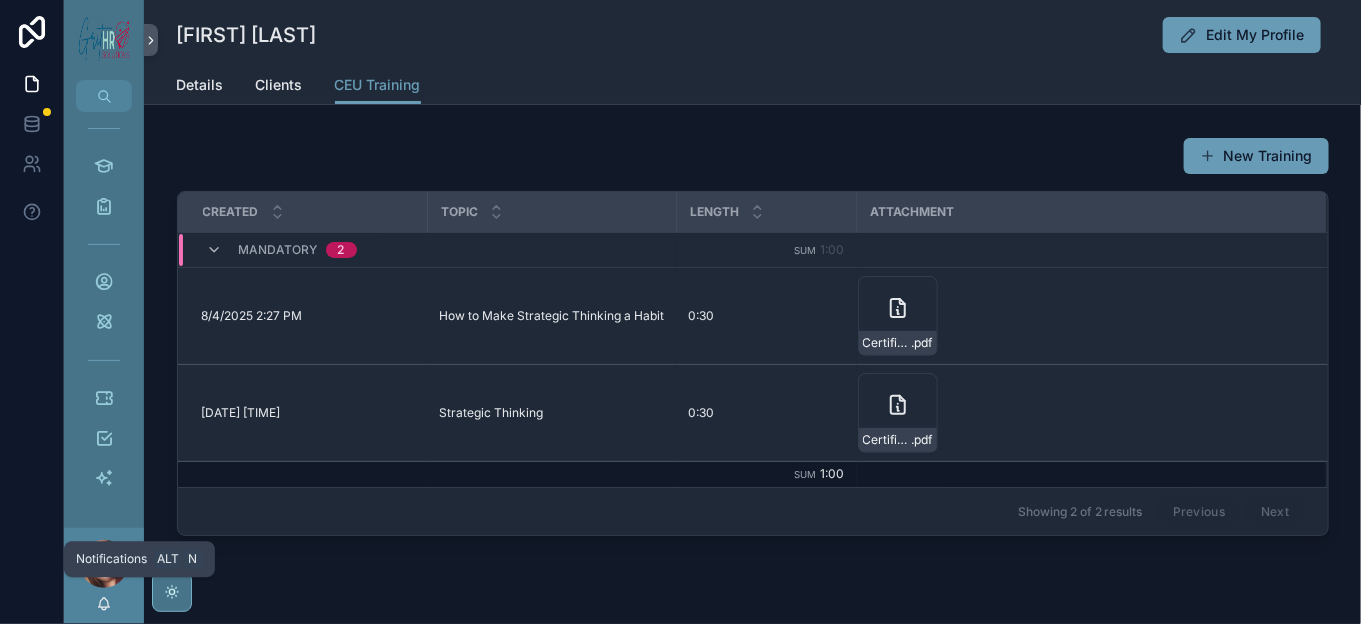 click 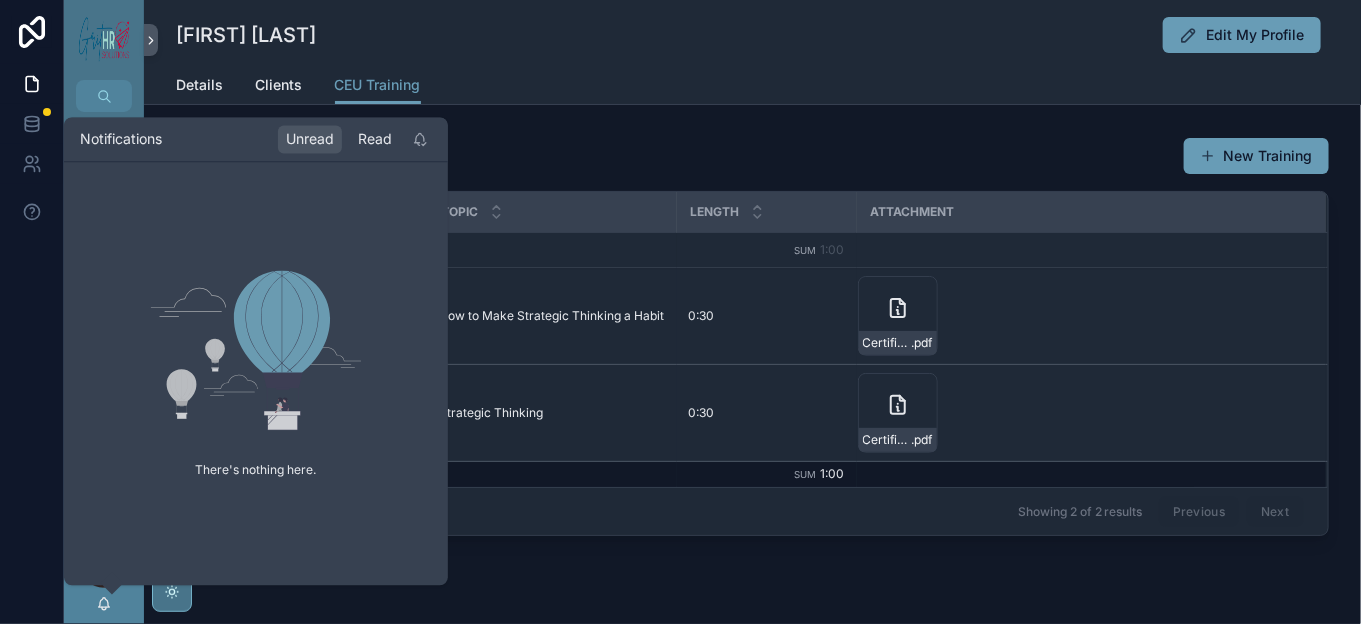 click on "Read" at bounding box center (375, 139) 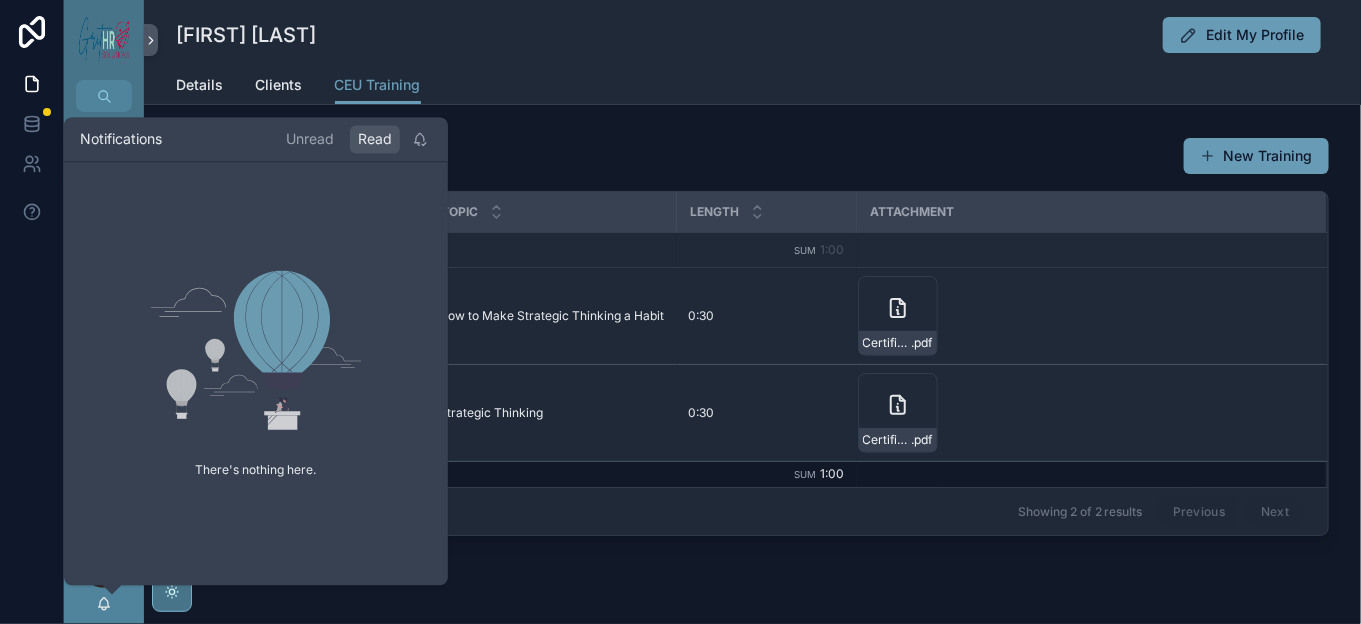 click on "Christina Whitehead Edit My Profile" at bounding box center (753, 35) 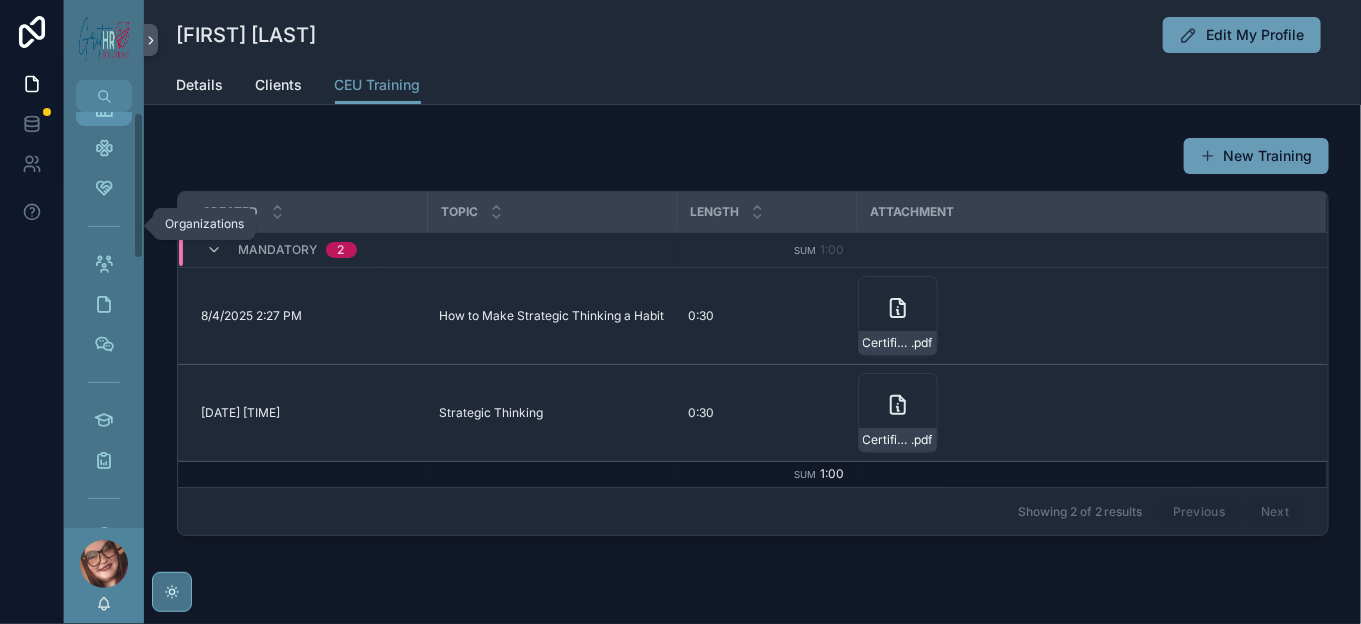 scroll, scrollTop: 0, scrollLeft: 0, axis: both 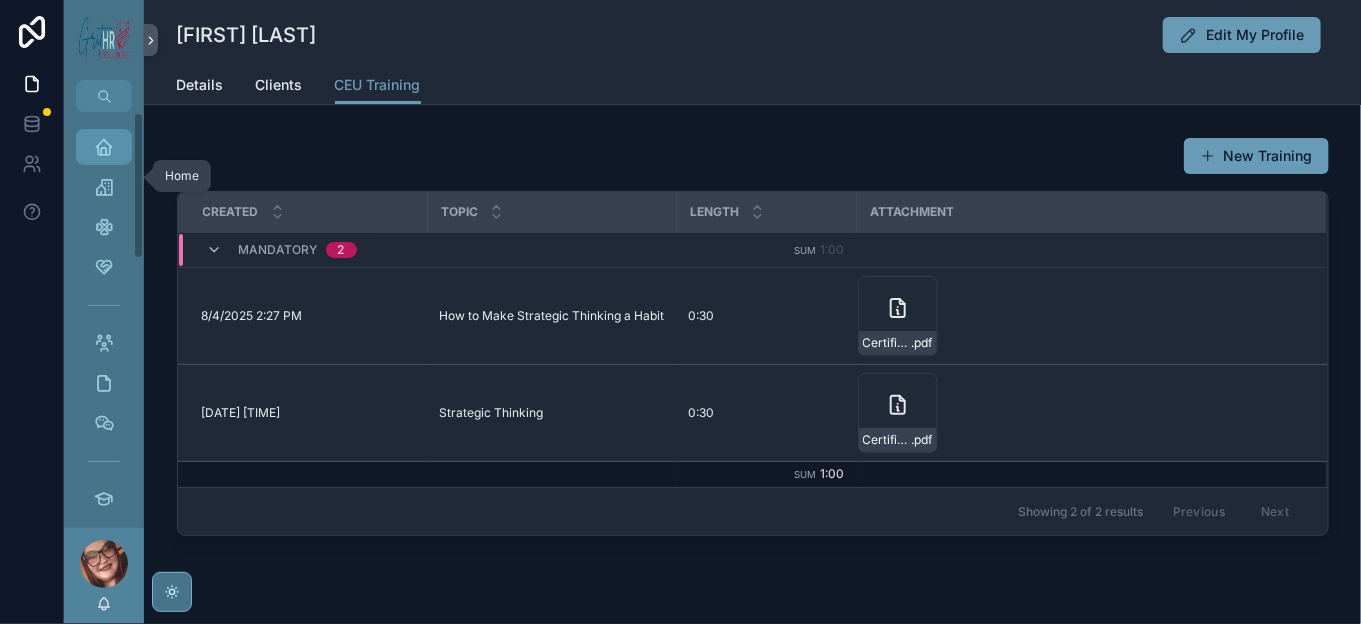 click on "Home" at bounding box center (104, 147) 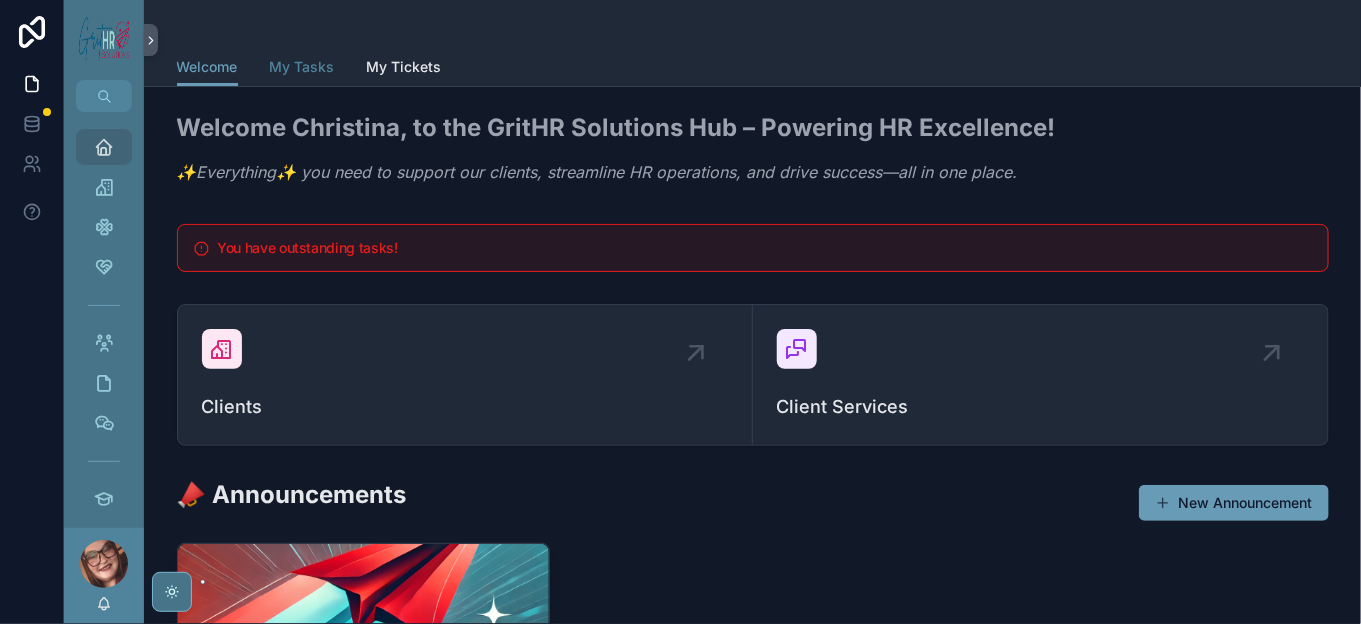 click on "My Tasks" at bounding box center [302, 67] 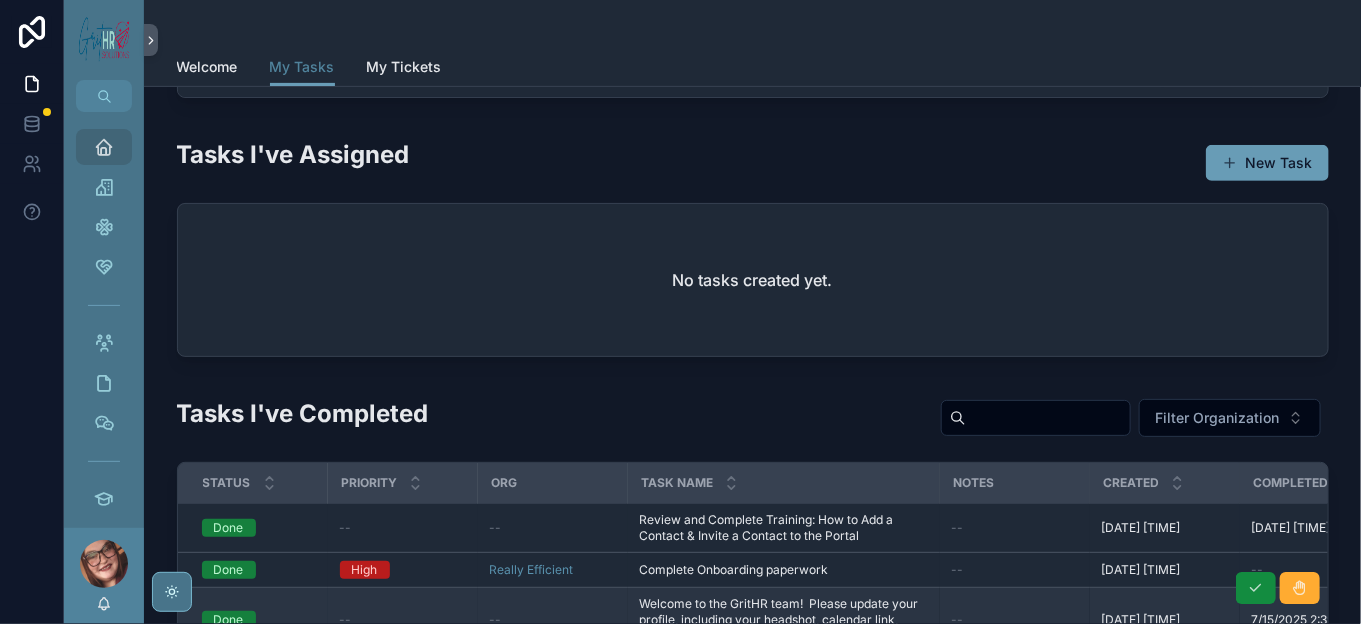 scroll, scrollTop: 0, scrollLeft: 0, axis: both 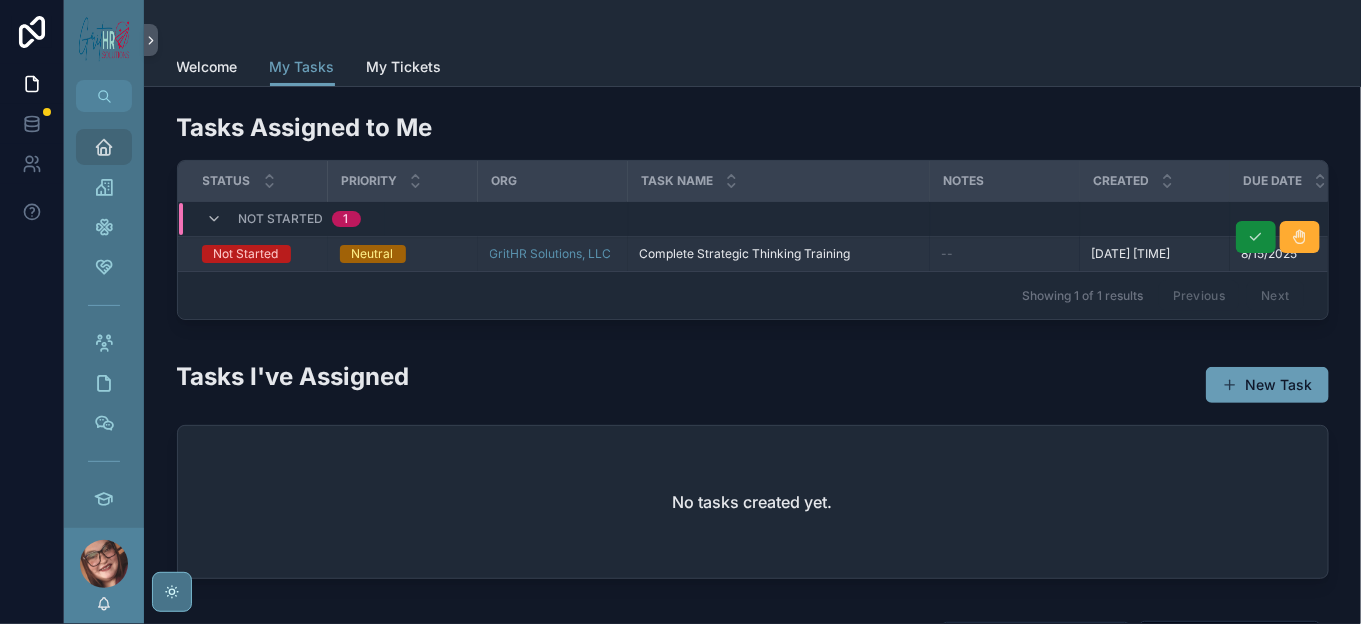 click on "Not Started" at bounding box center [246, 254] 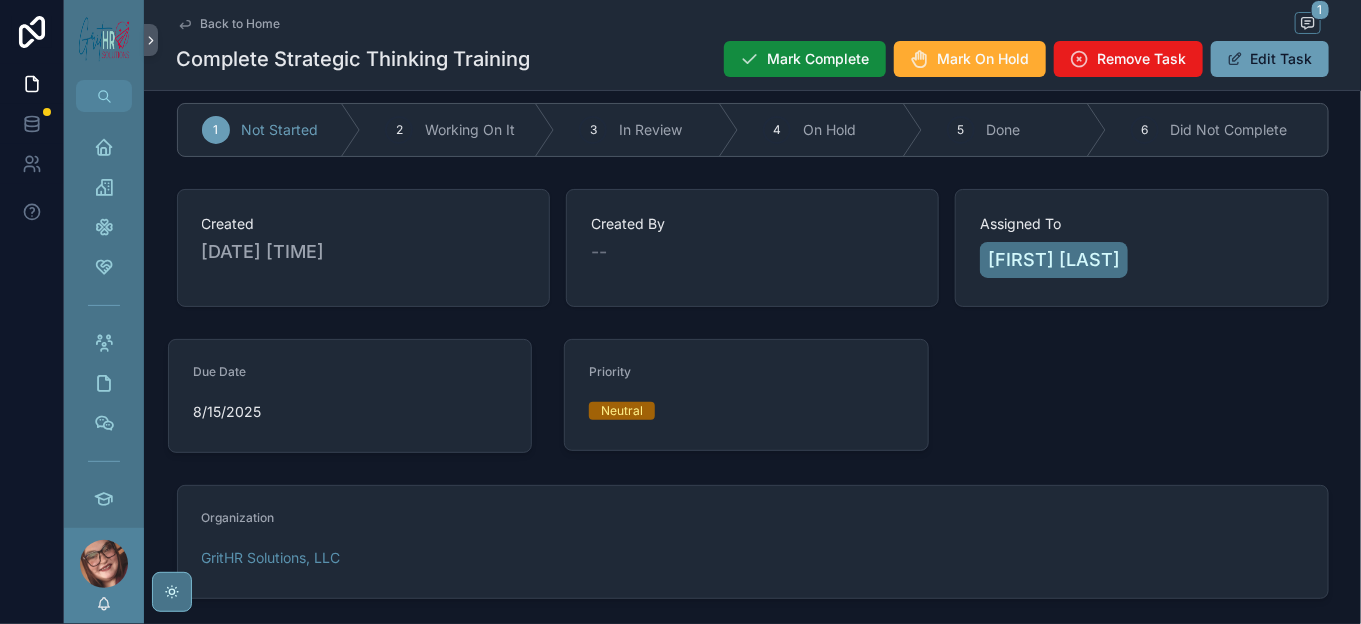 scroll, scrollTop: 0, scrollLeft: 0, axis: both 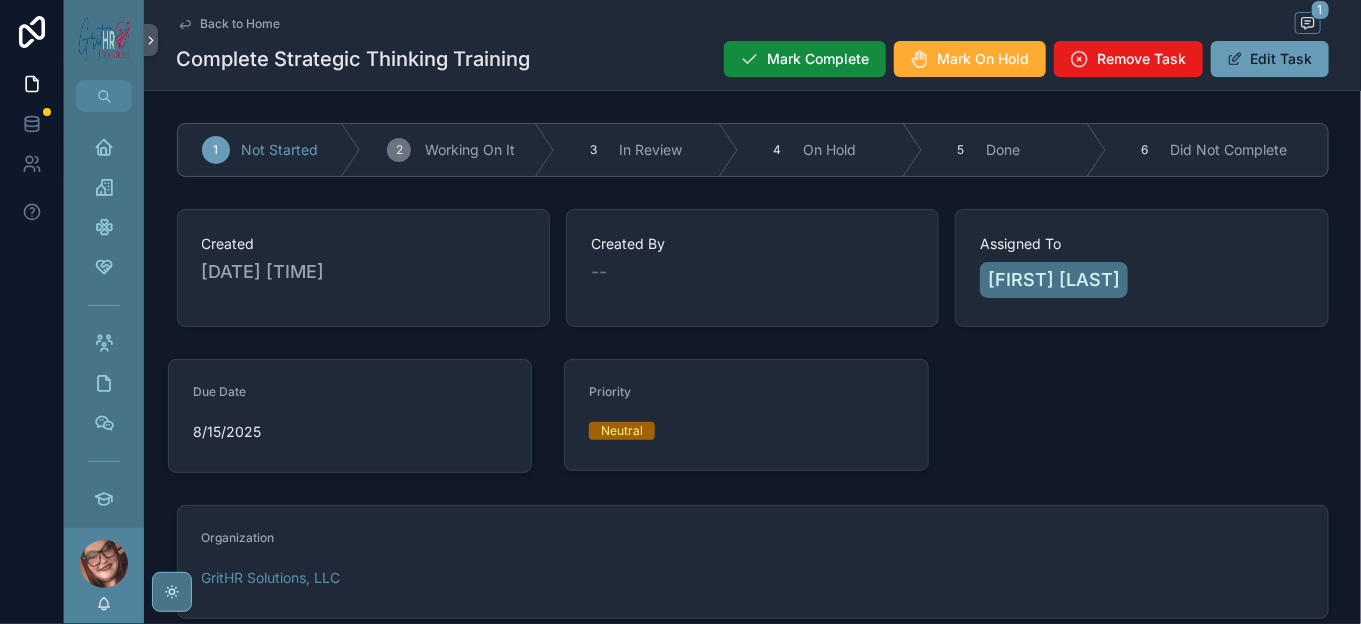 click on "Working On It" at bounding box center [470, 150] 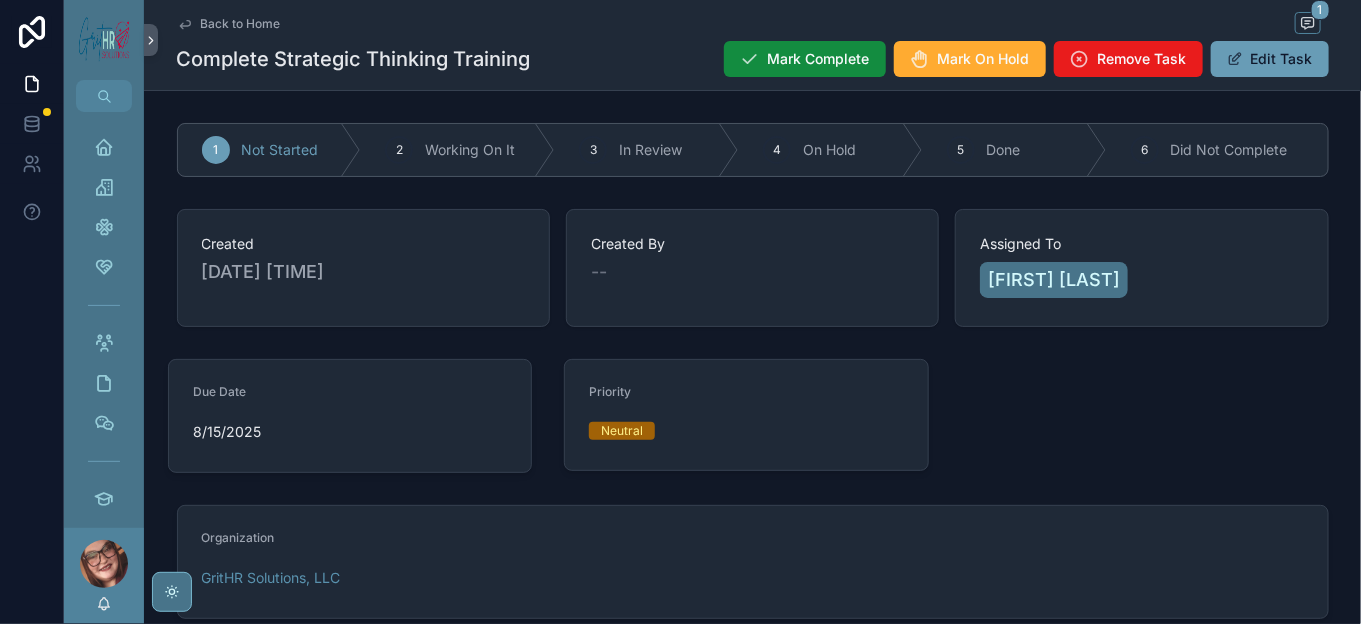 scroll, scrollTop: 0, scrollLeft: 0, axis: both 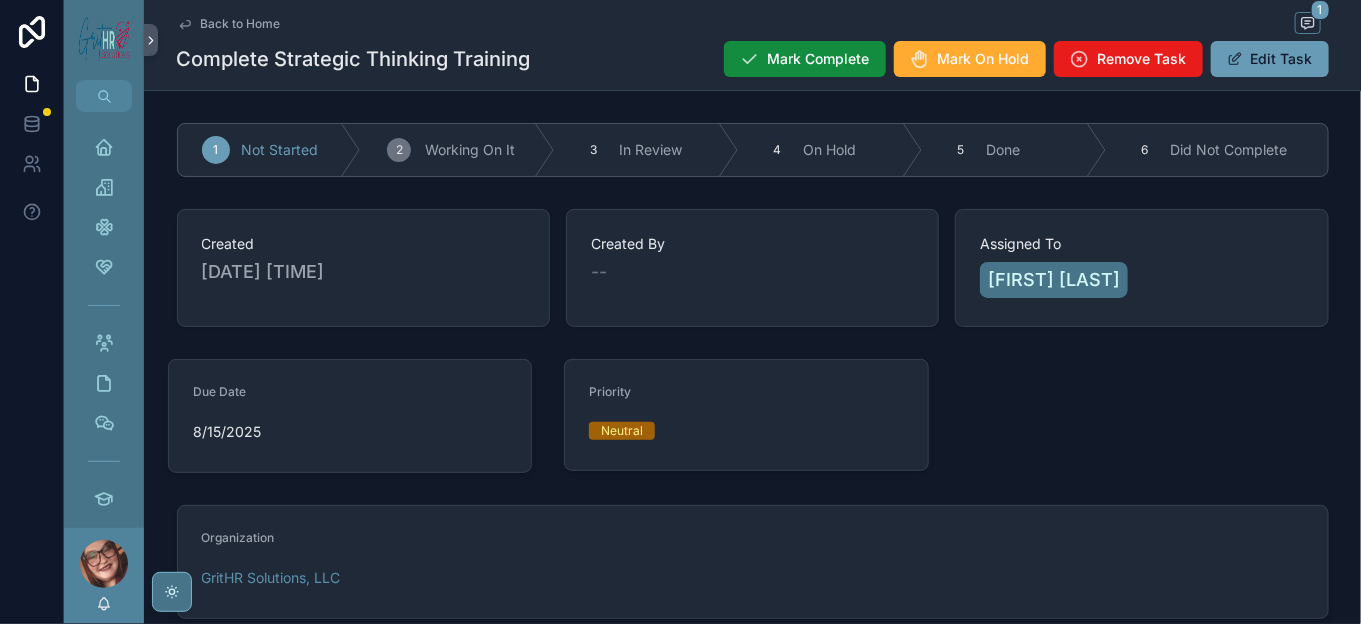 click on "2 Working On It" at bounding box center (458, 150) 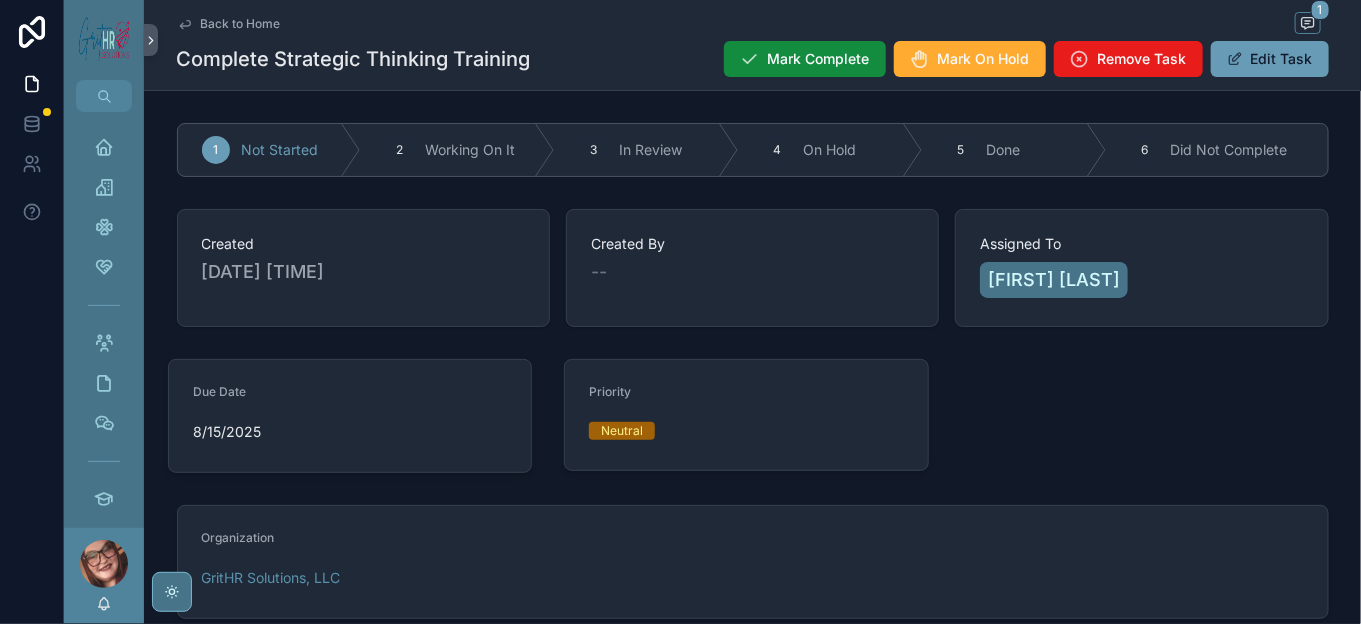click on "Back to Home" at bounding box center [241, 24] 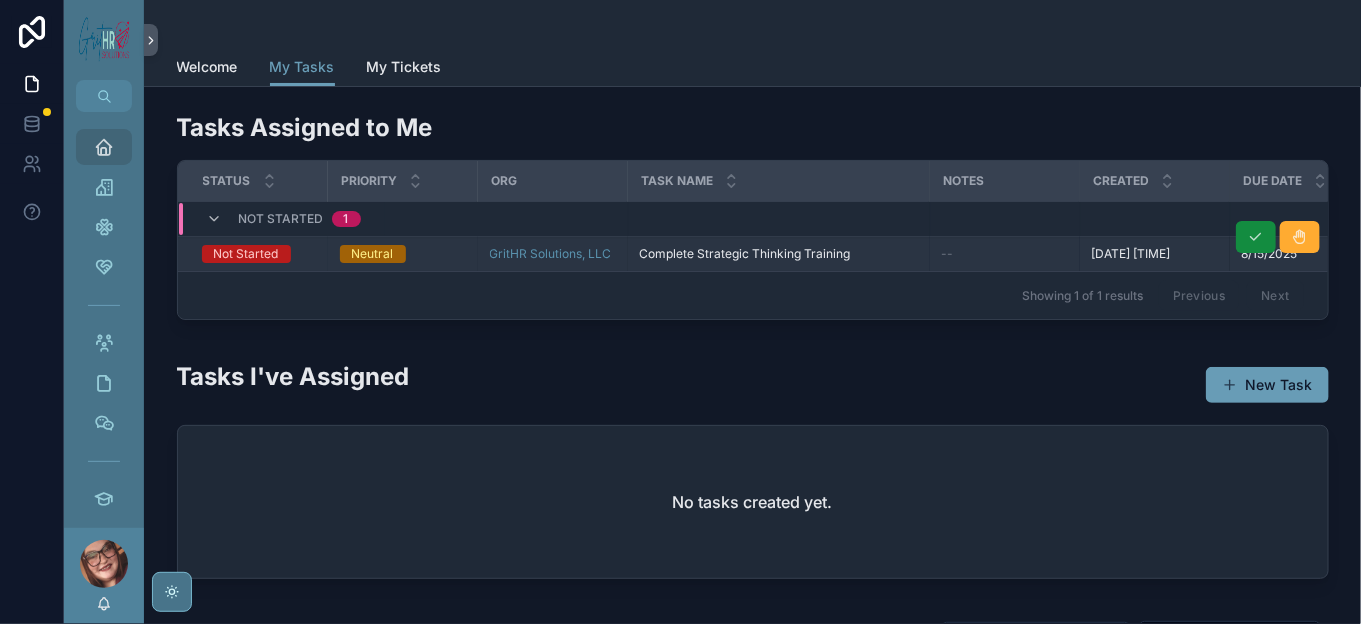 click on "Neutral" at bounding box center [373, 254] 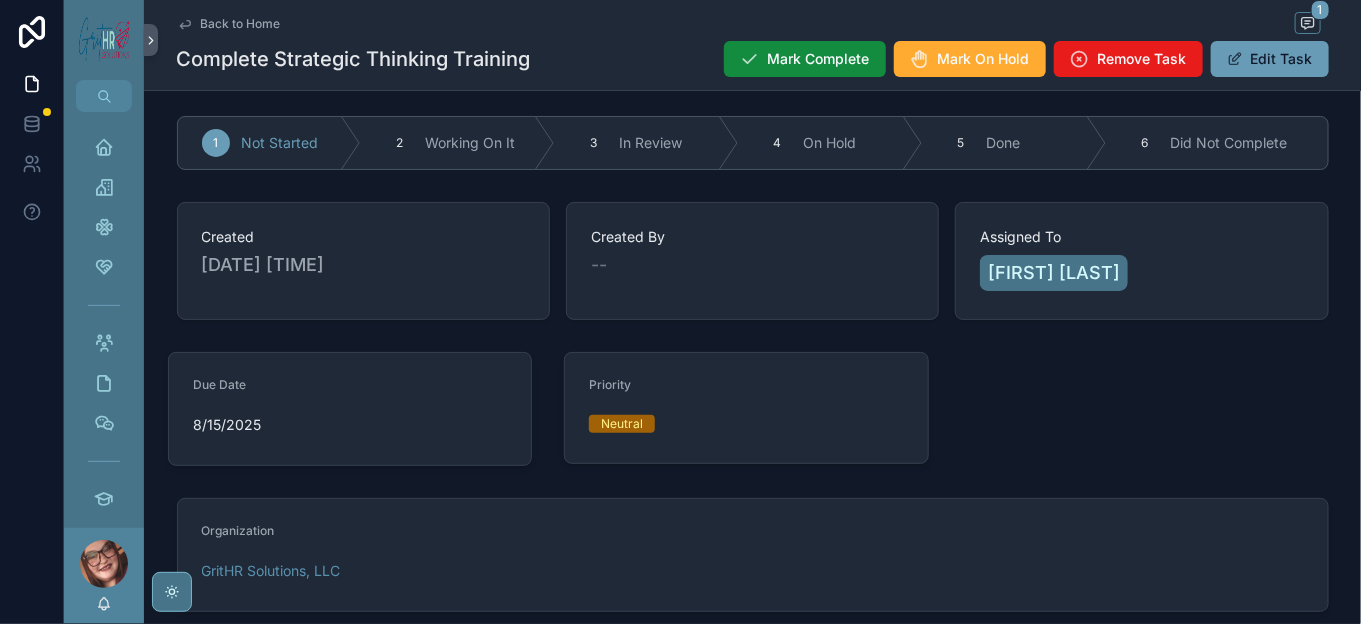 scroll, scrollTop: 0, scrollLeft: 0, axis: both 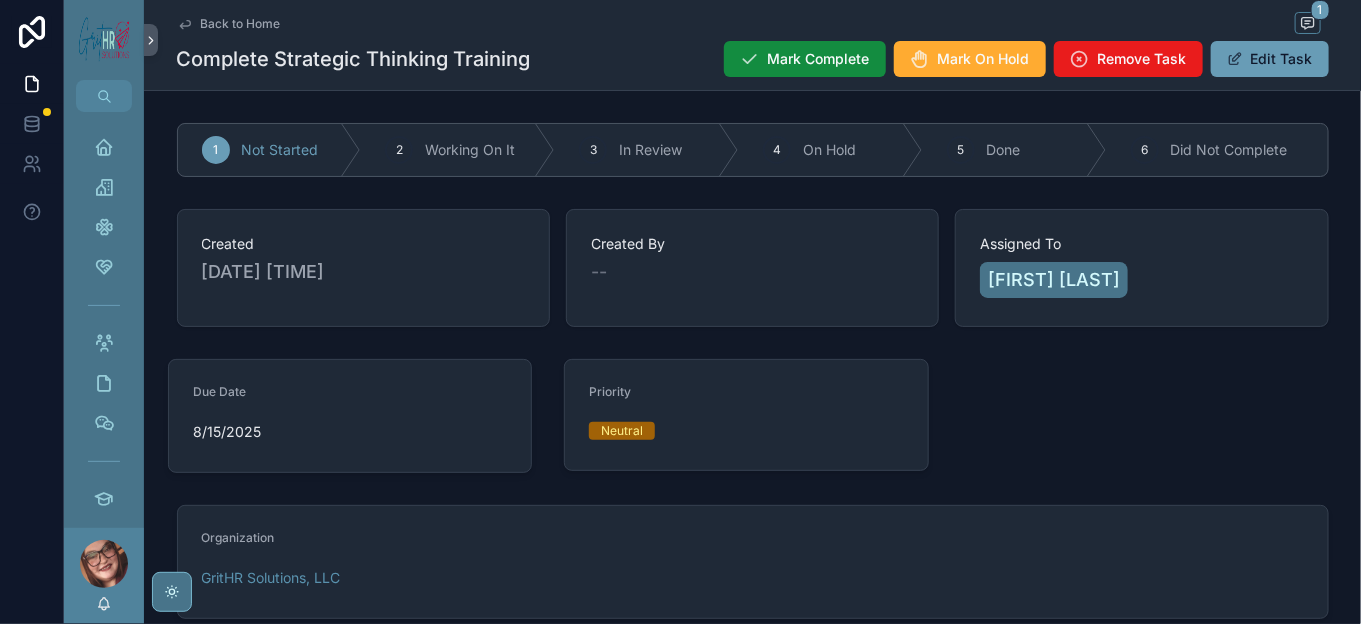 click on "1" at bounding box center [215, 150] 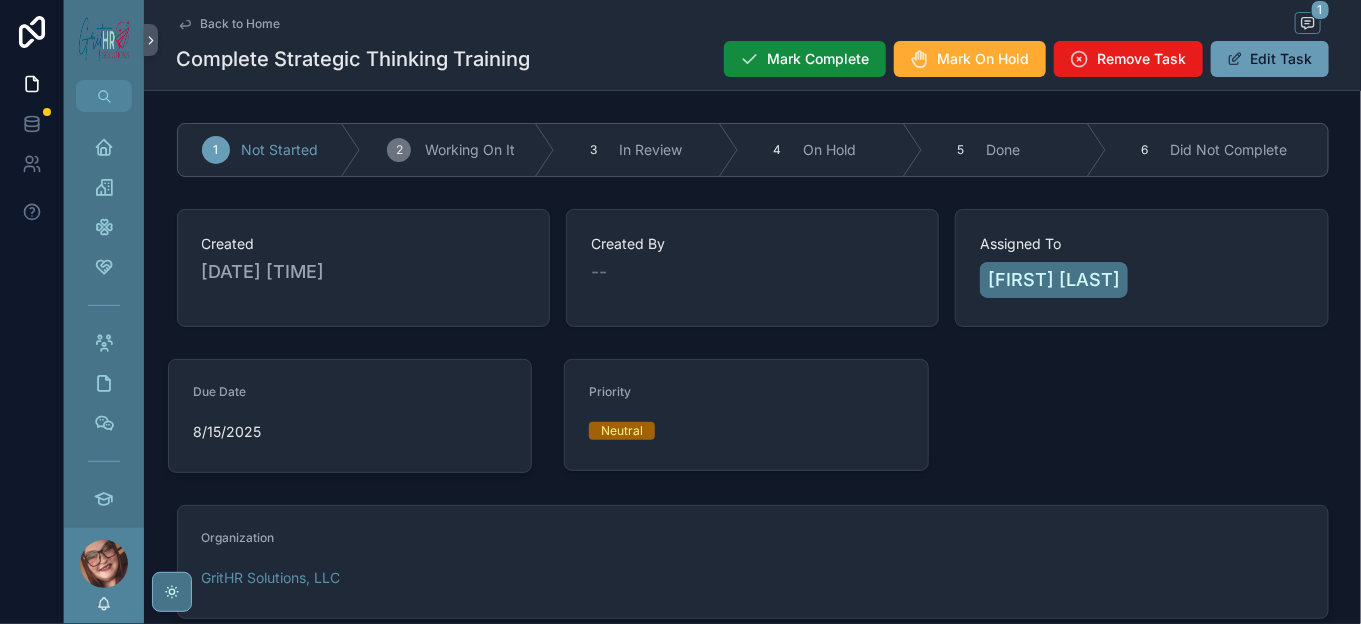 click on "Working On It" at bounding box center [470, 150] 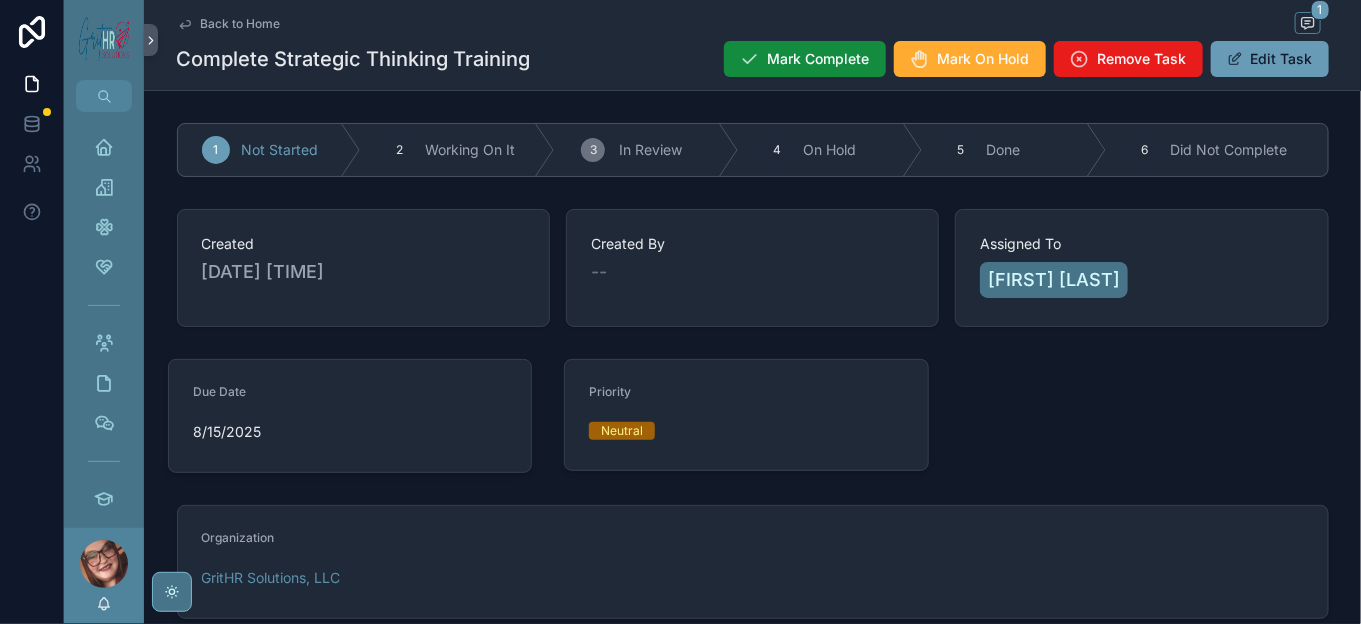 drag, startPoint x: 626, startPoint y: 243, endPoint x: 803, endPoint y: 236, distance: 177.13837 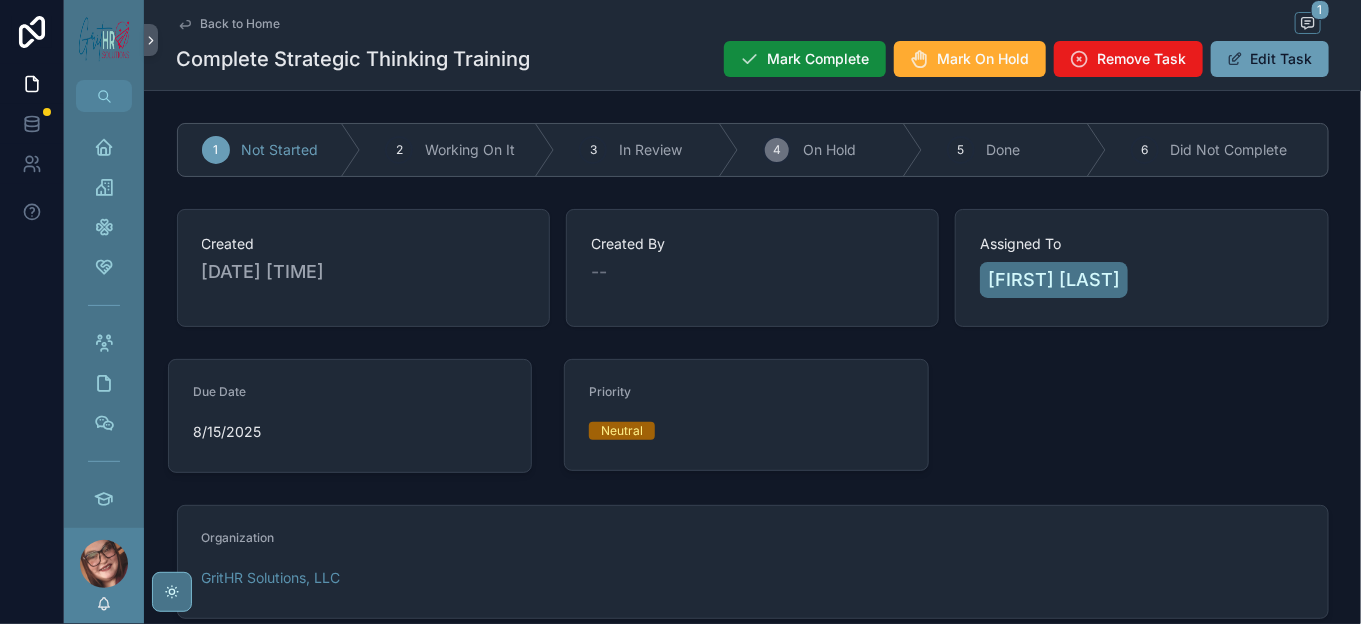 drag, startPoint x: 803, startPoint y: 236, endPoint x: 902, endPoint y: 235, distance: 99.00505 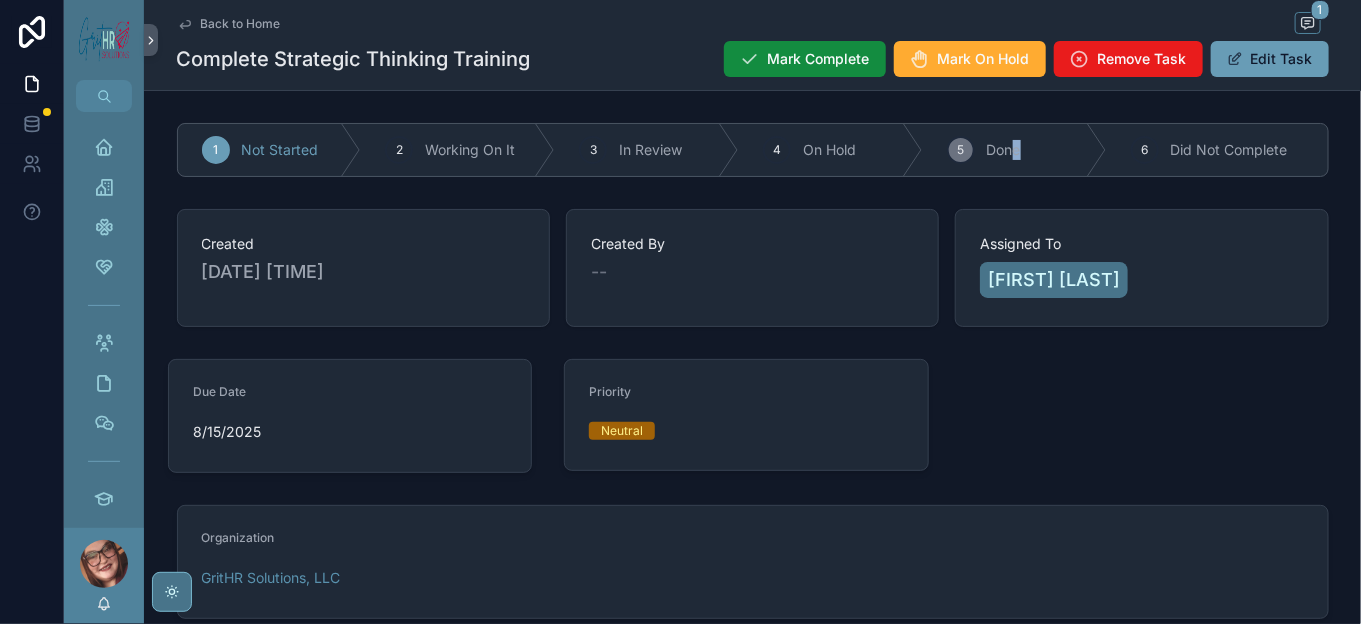 drag, startPoint x: 1192, startPoint y: 251, endPoint x: 1212, endPoint y: 253, distance: 20.09975 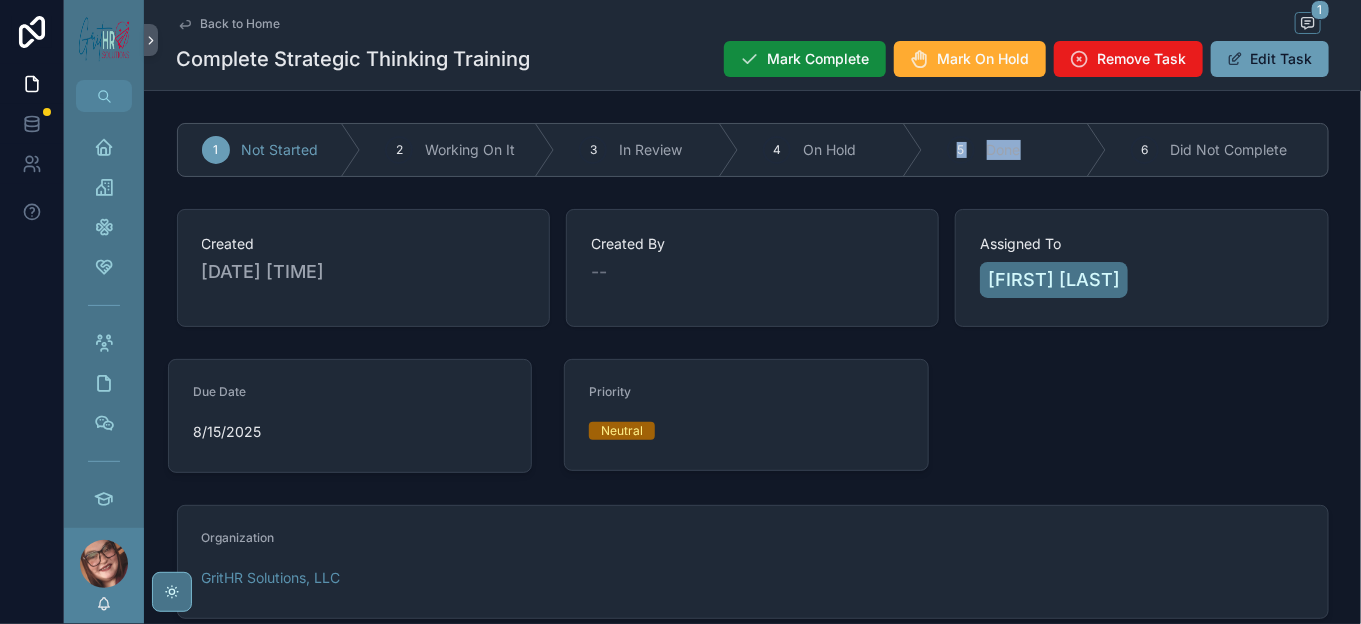 drag, startPoint x: 1212, startPoint y: 253, endPoint x: 1227, endPoint y: 280, distance: 30.88689 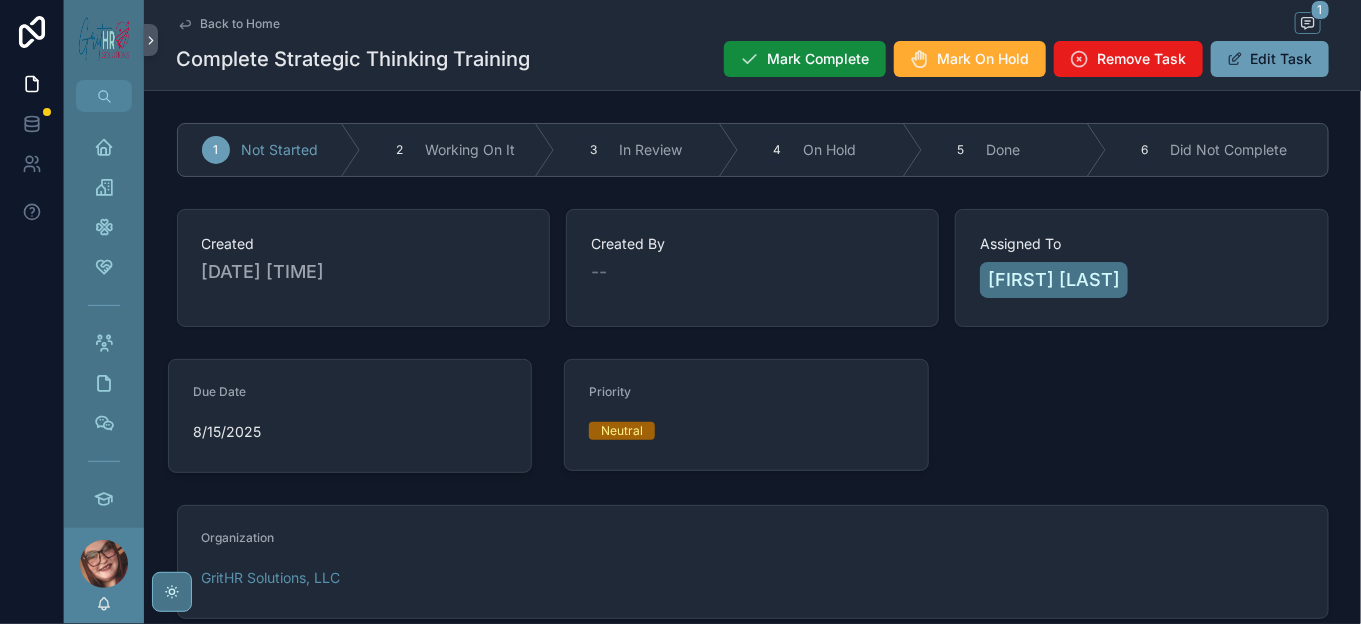 drag, startPoint x: 868, startPoint y: 75, endPoint x: 817, endPoint y: 124, distance: 70.724815 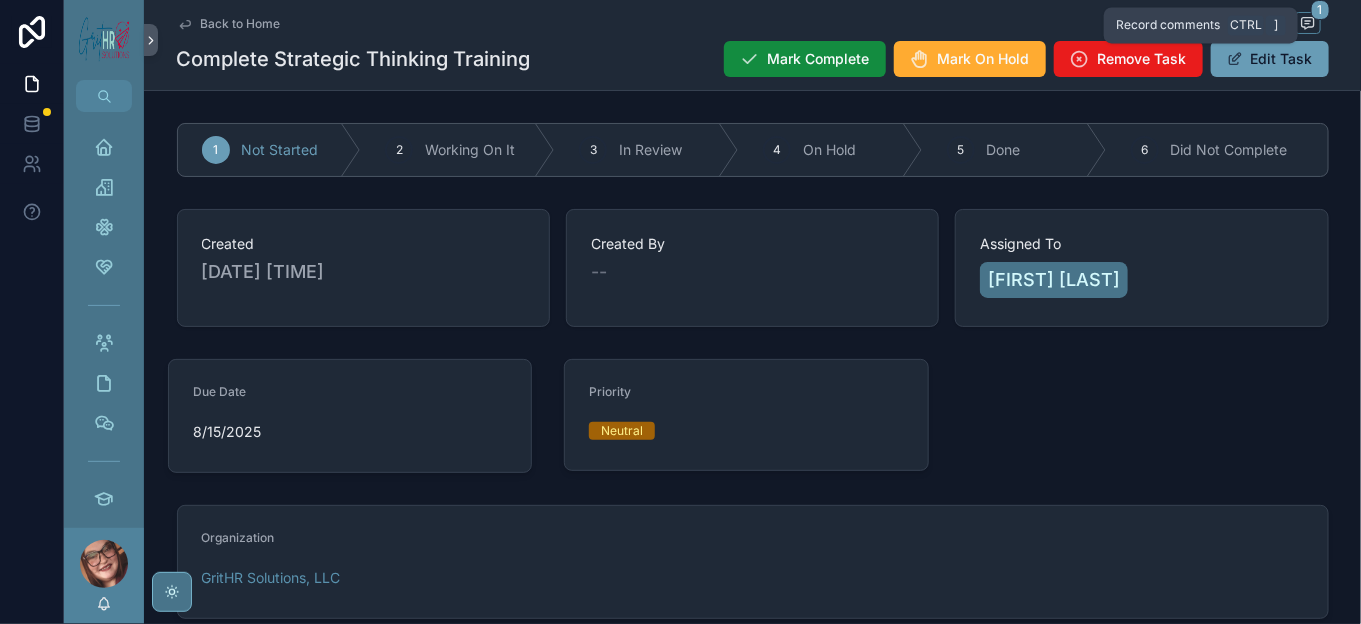 click 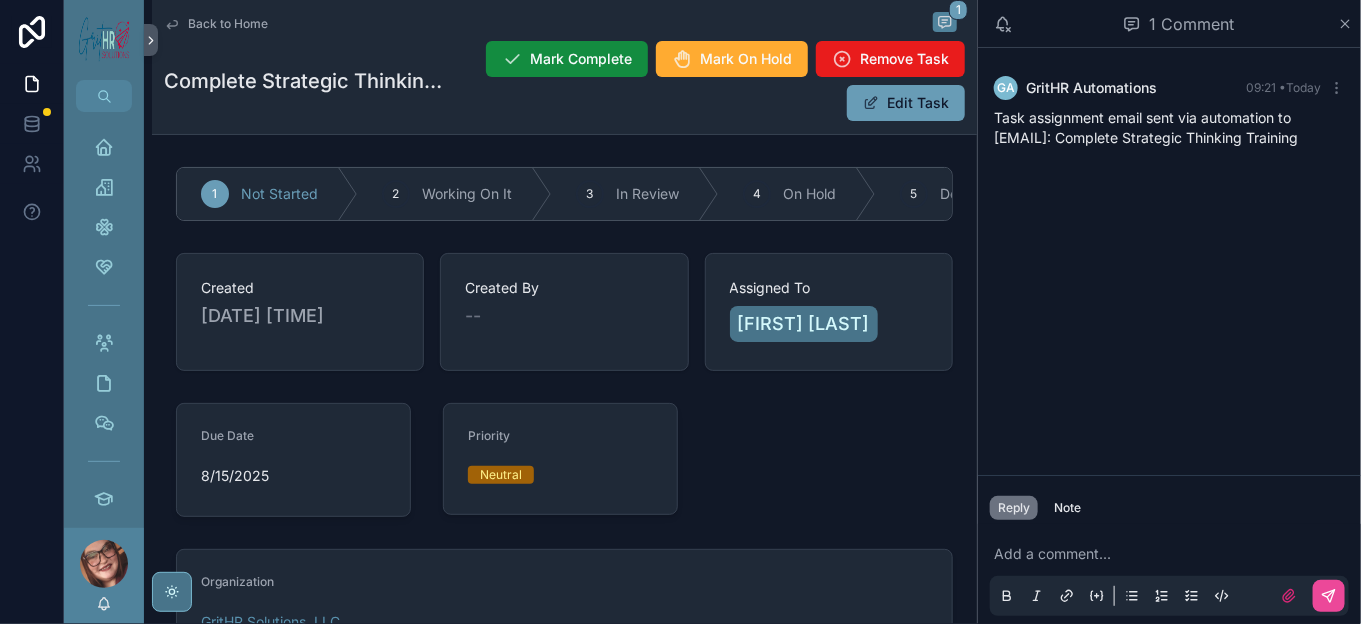 click on "1 Comment" at bounding box center (1169, 24) 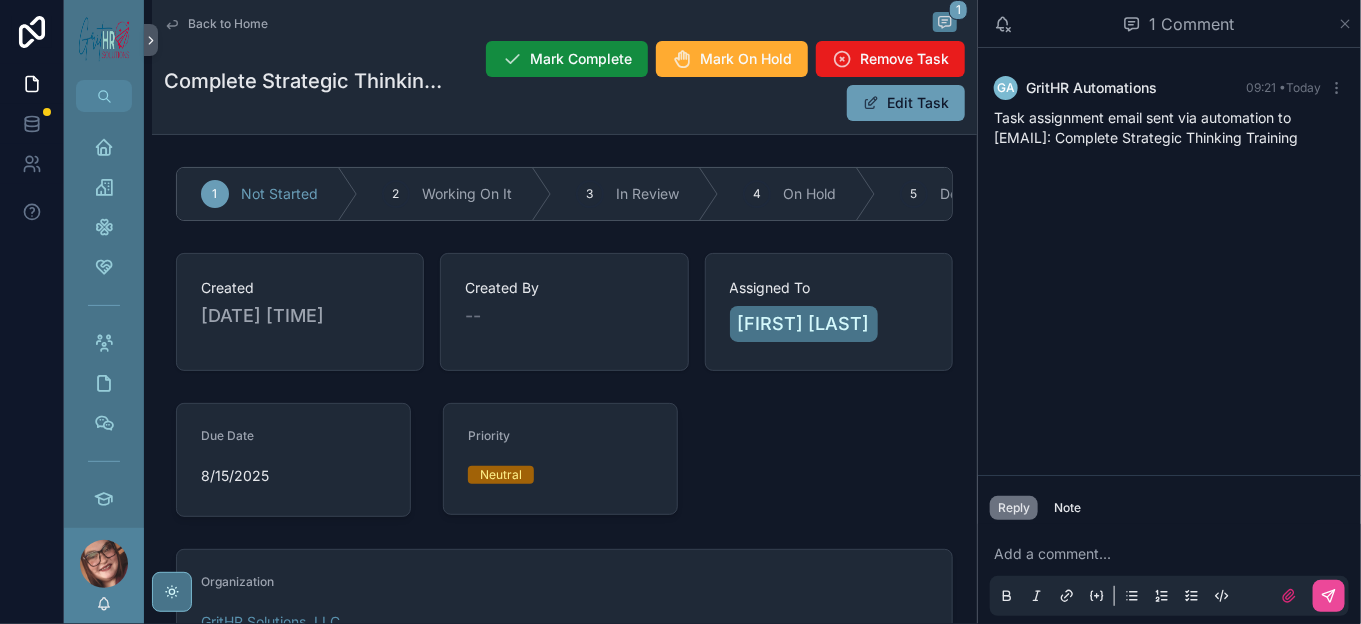 click 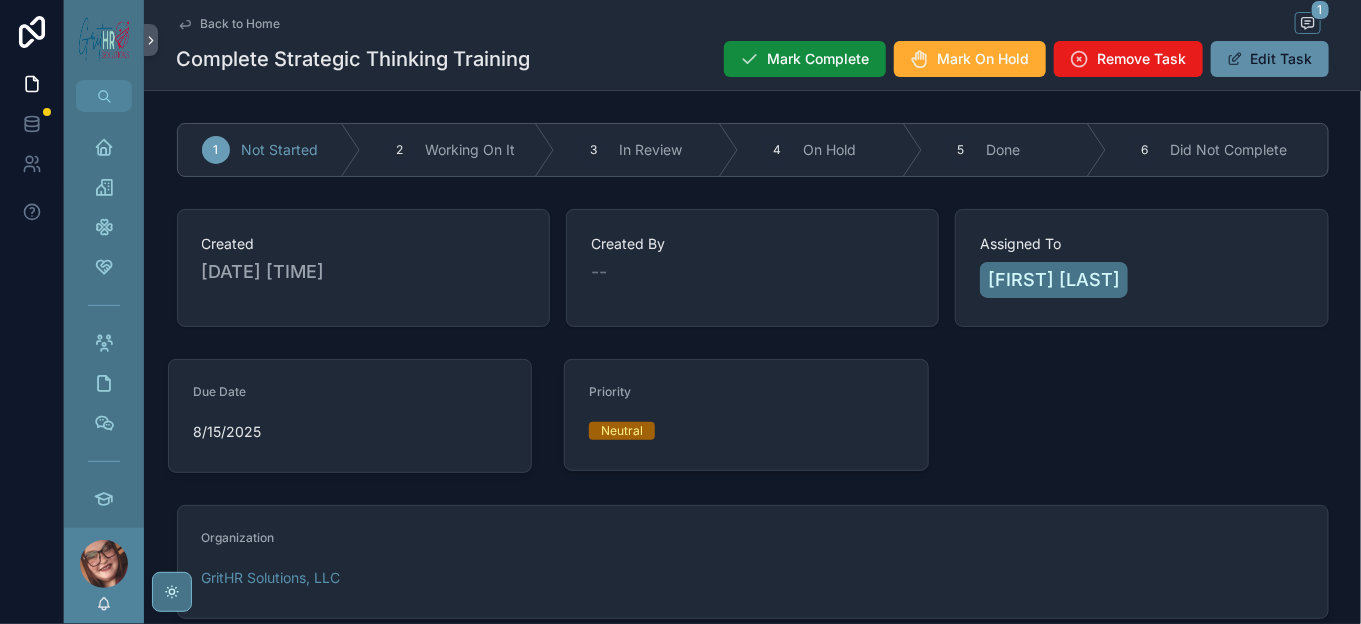 click on "Edit Task" at bounding box center [1270, 59] 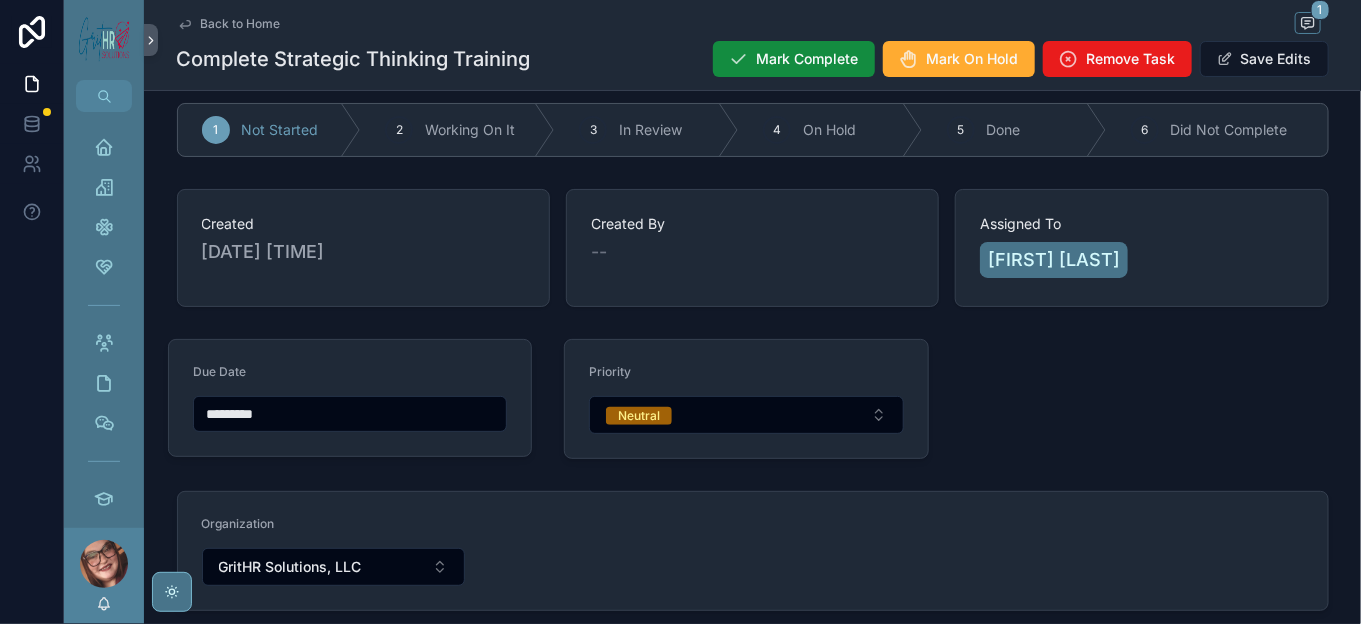 scroll, scrollTop: 0, scrollLeft: 0, axis: both 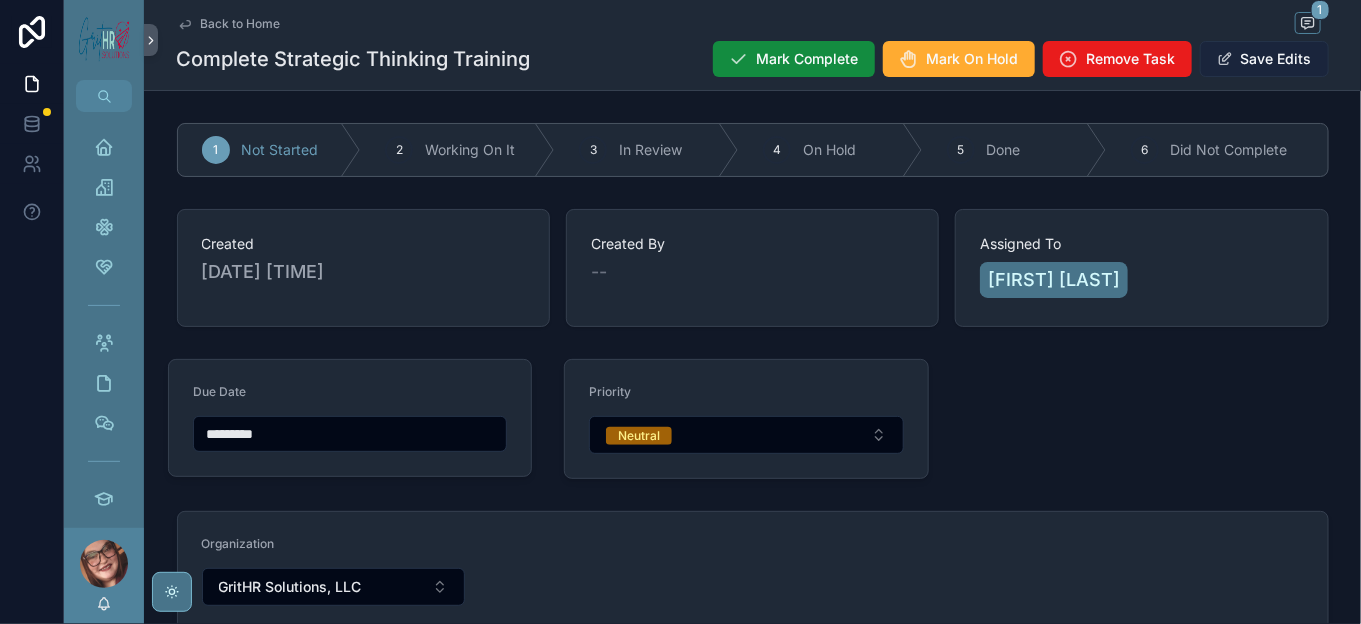 click on "Save Edits" at bounding box center (1264, 59) 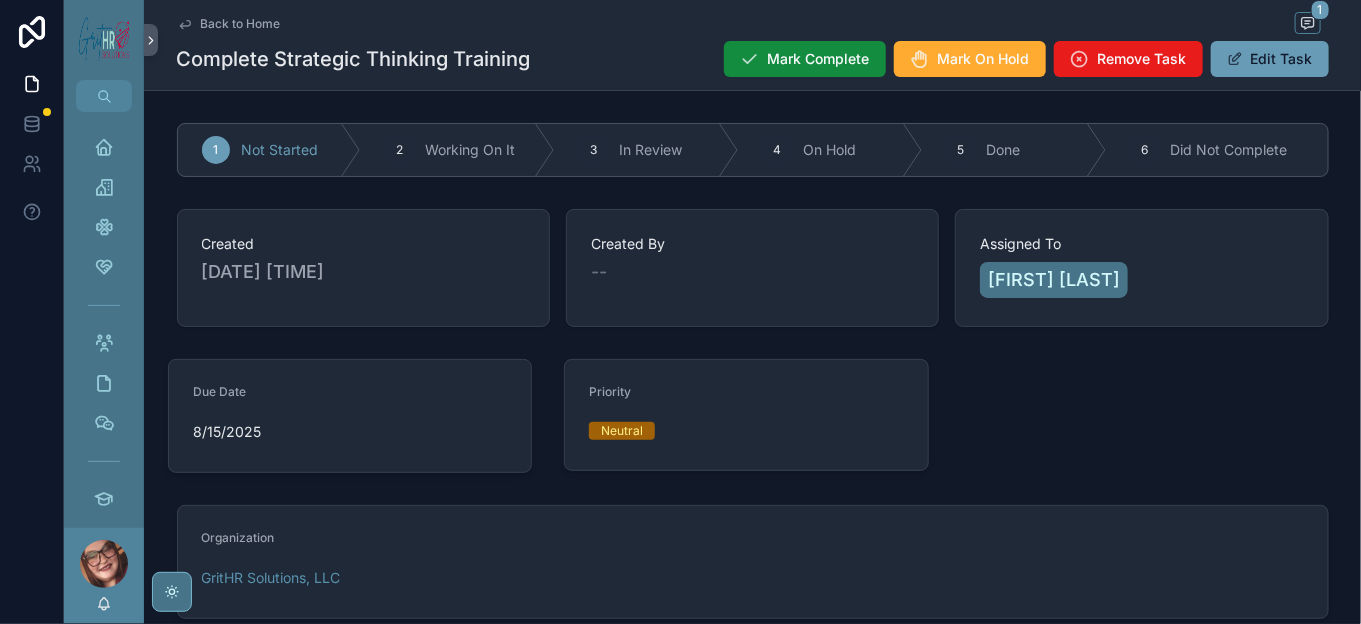 click on "Back to Home" at bounding box center [241, 24] 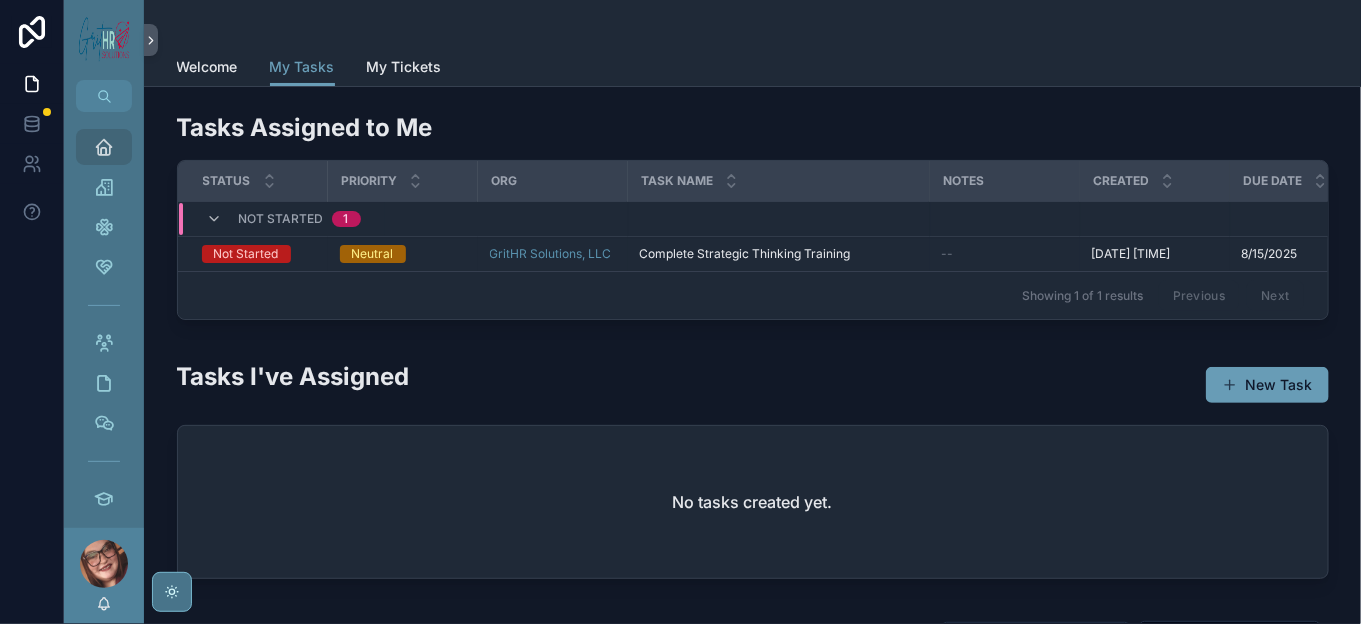 drag, startPoint x: 296, startPoint y: 308, endPoint x: 855, endPoint y: 119, distance: 590.0864 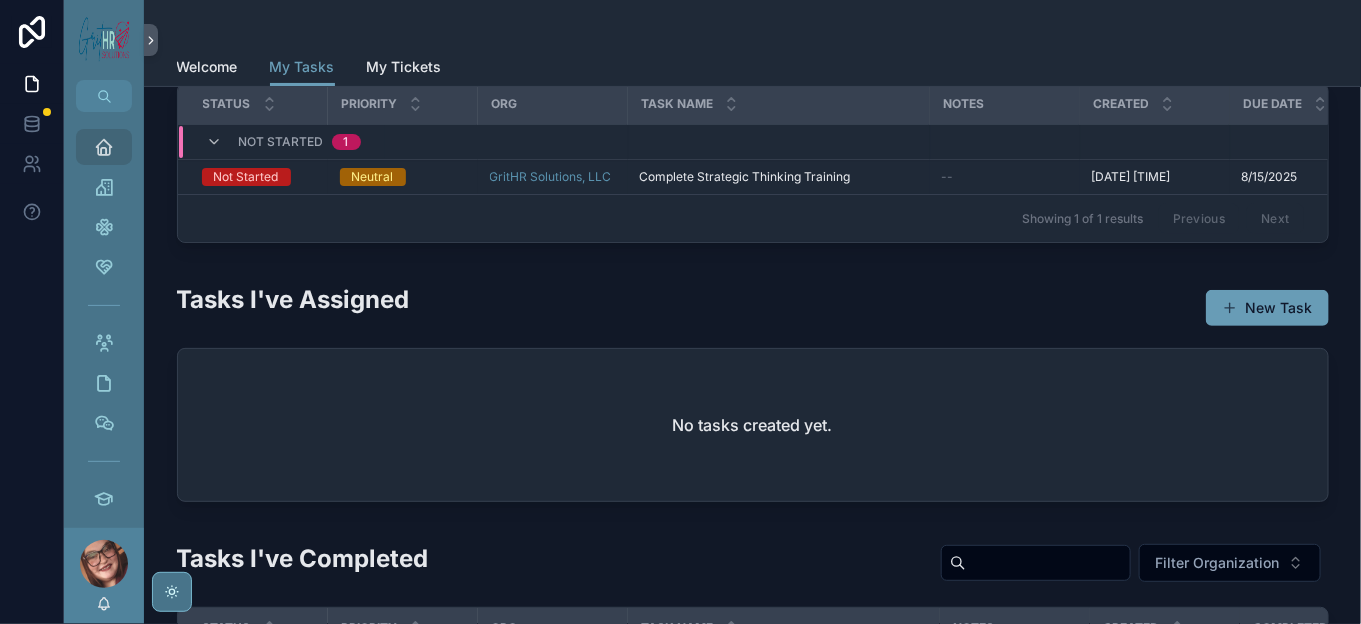 scroll, scrollTop: 0, scrollLeft: 0, axis: both 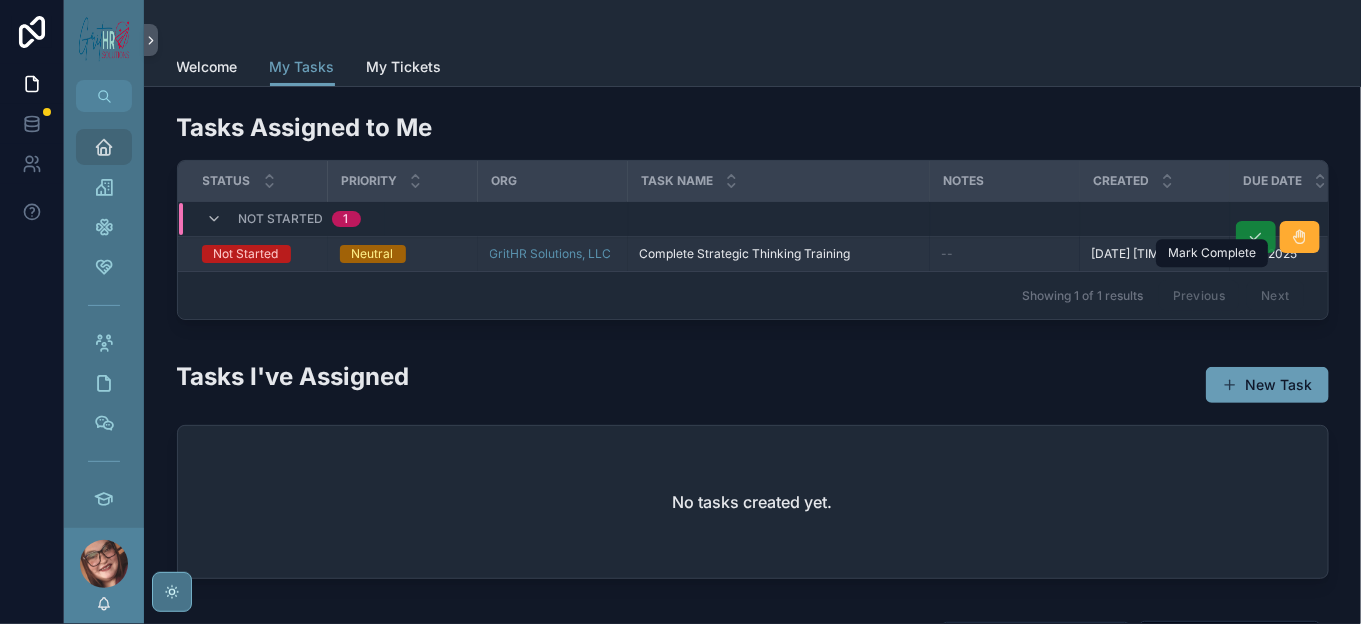 click at bounding box center [1256, 237] 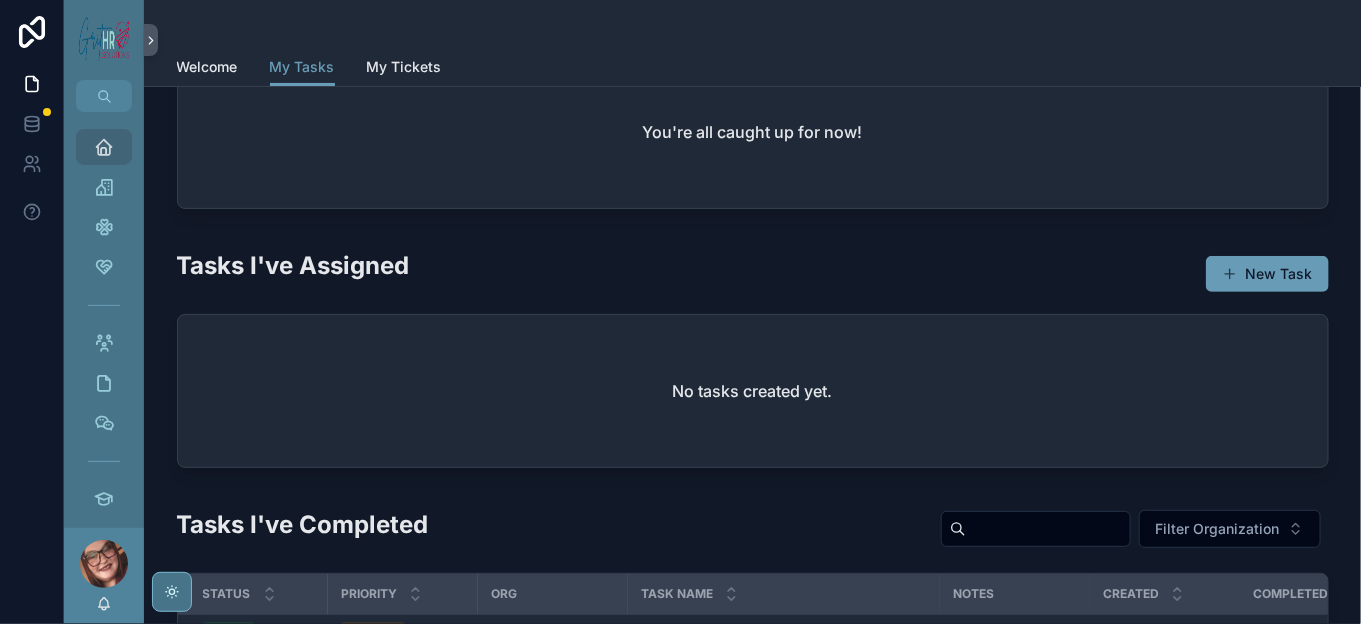 scroll, scrollTop: 0, scrollLeft: 0, axis: both 